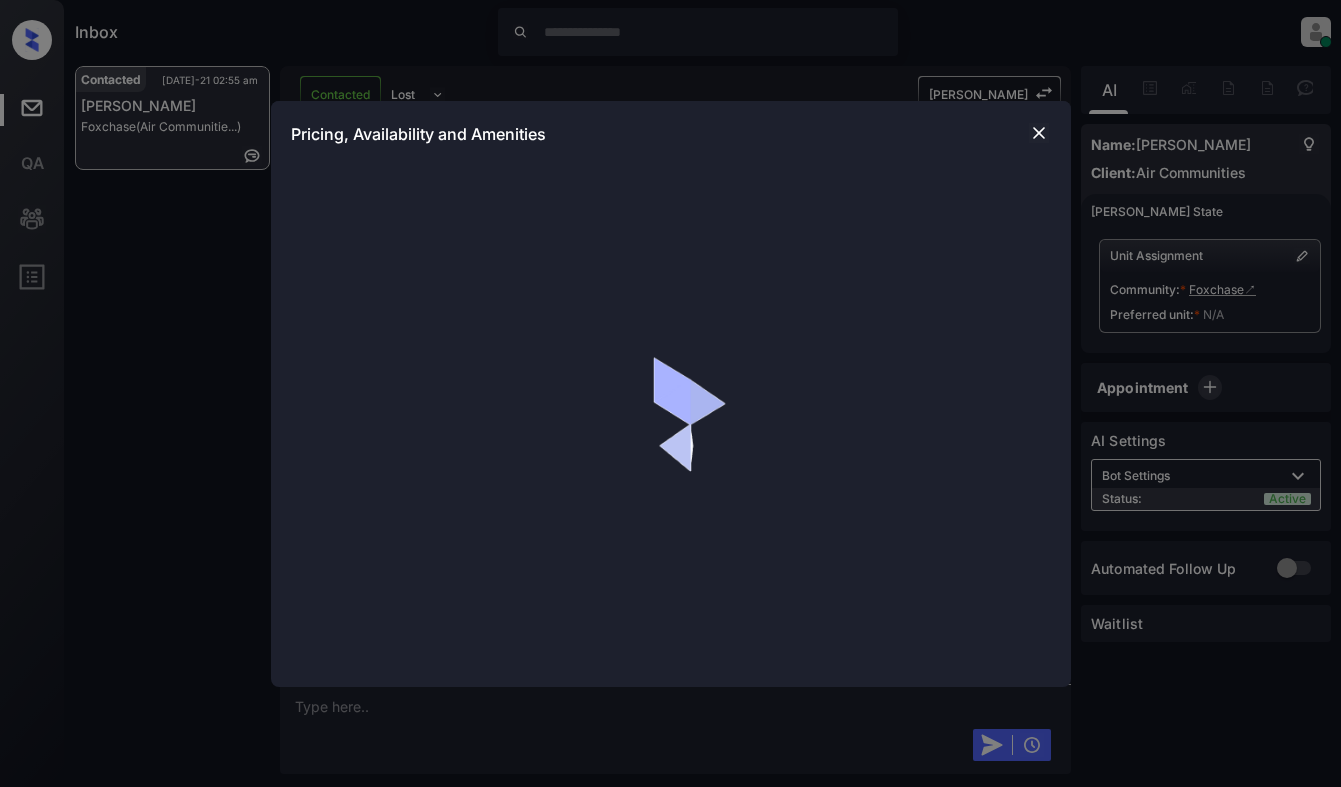 scroll, scrollTop: 0, scrollLeft: 0, axis: both 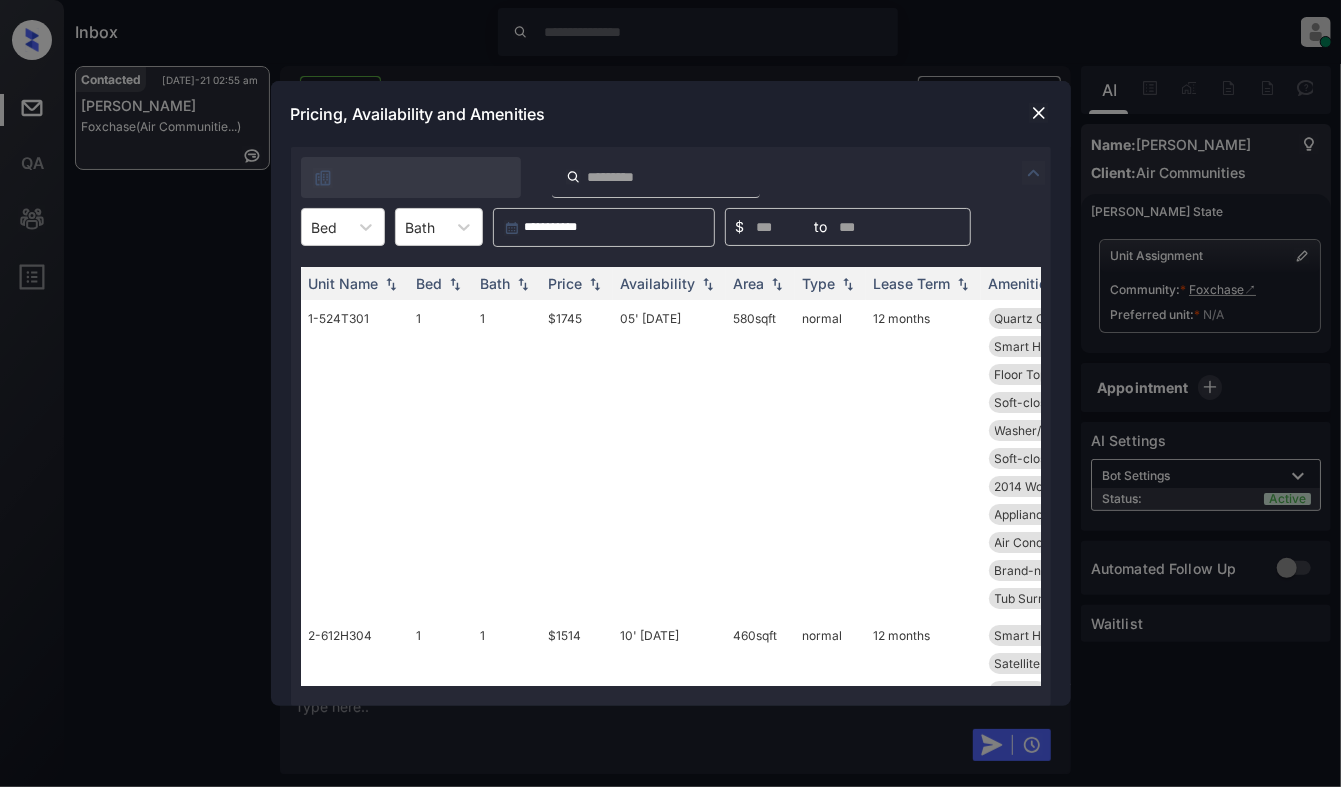 click on "**********" at bounding box center [671, 426] 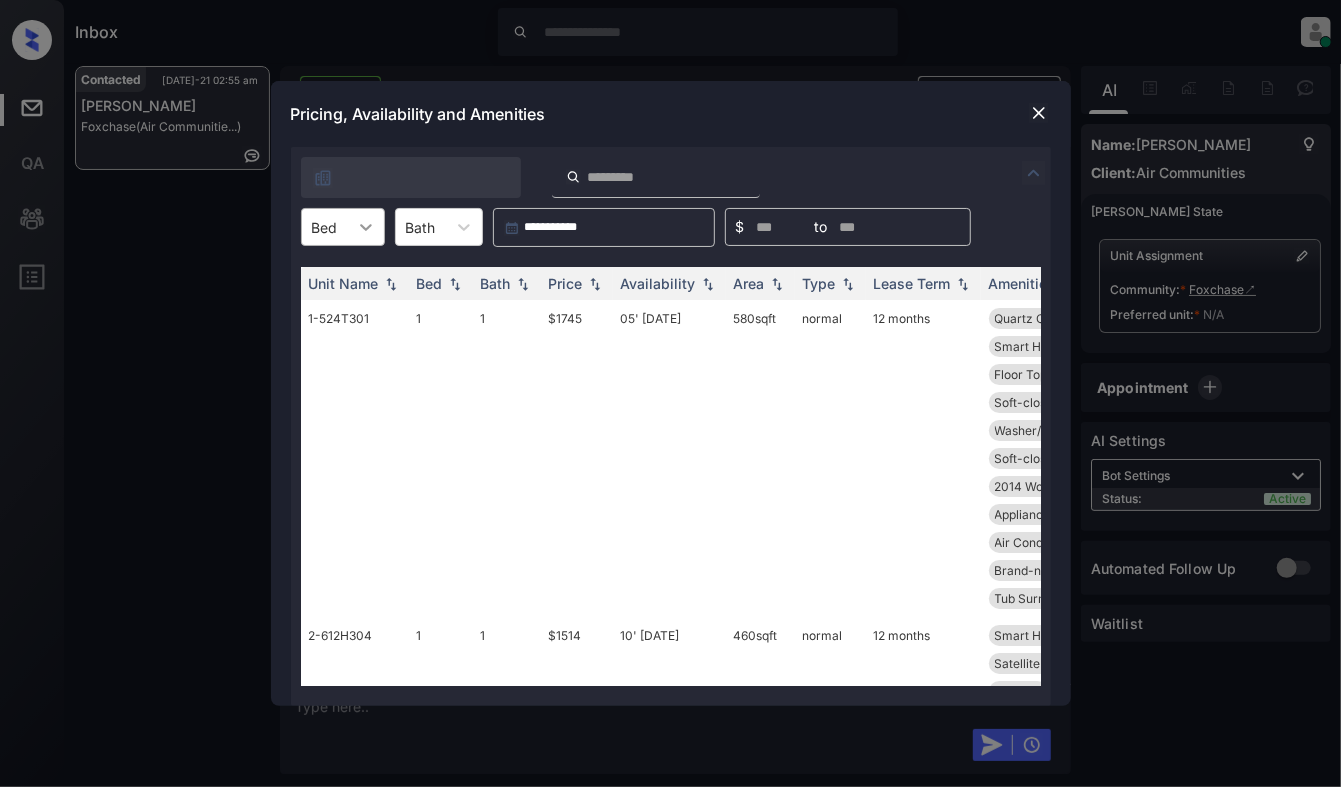 click 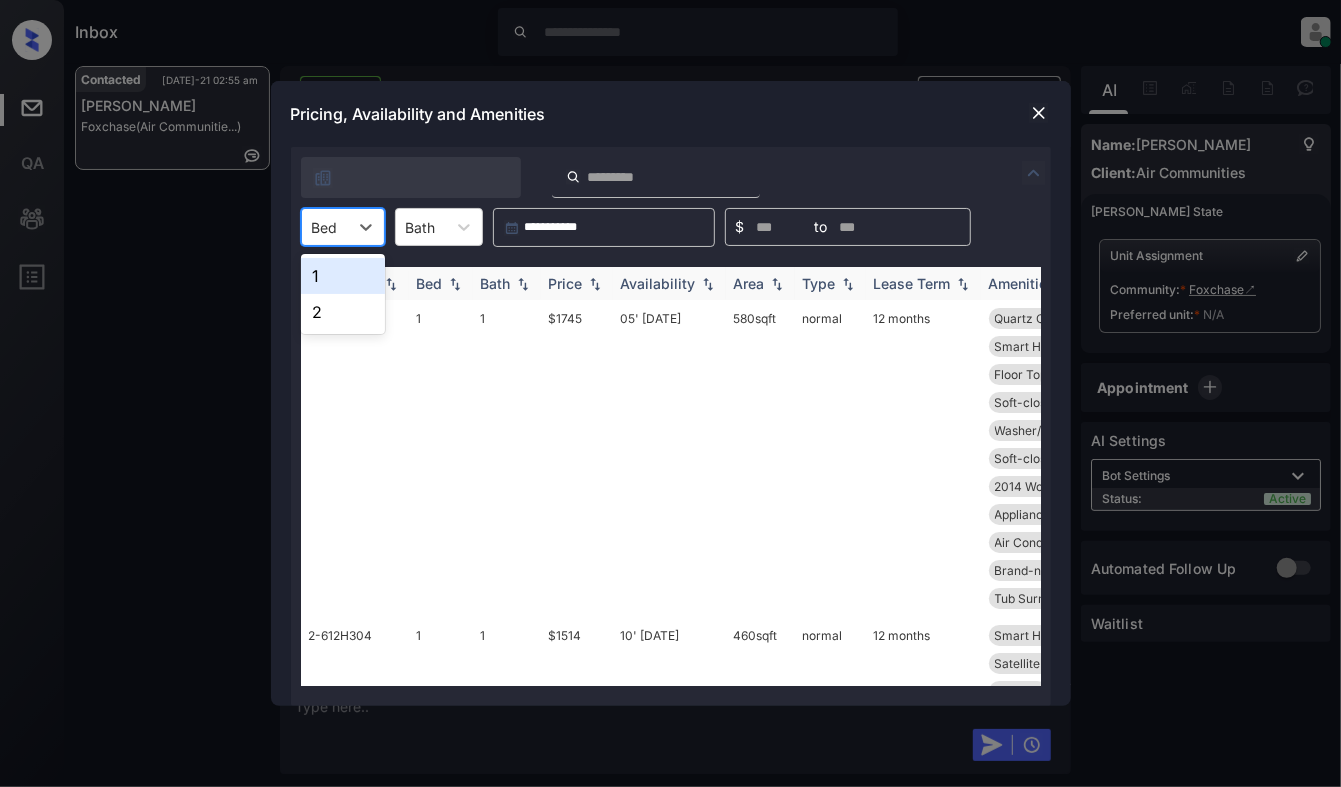 click on "2" at bounding box center [343, 312] 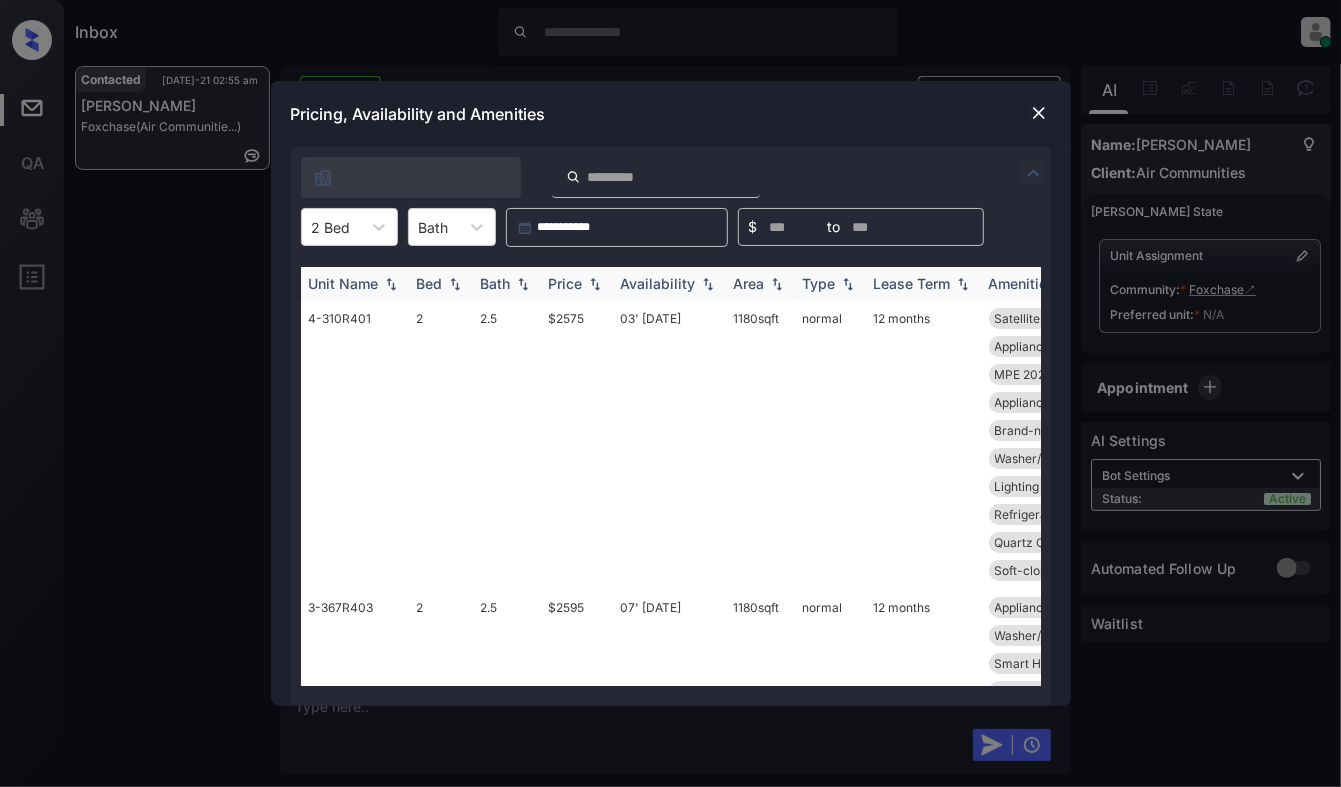 click at bounding box center [595, 284] 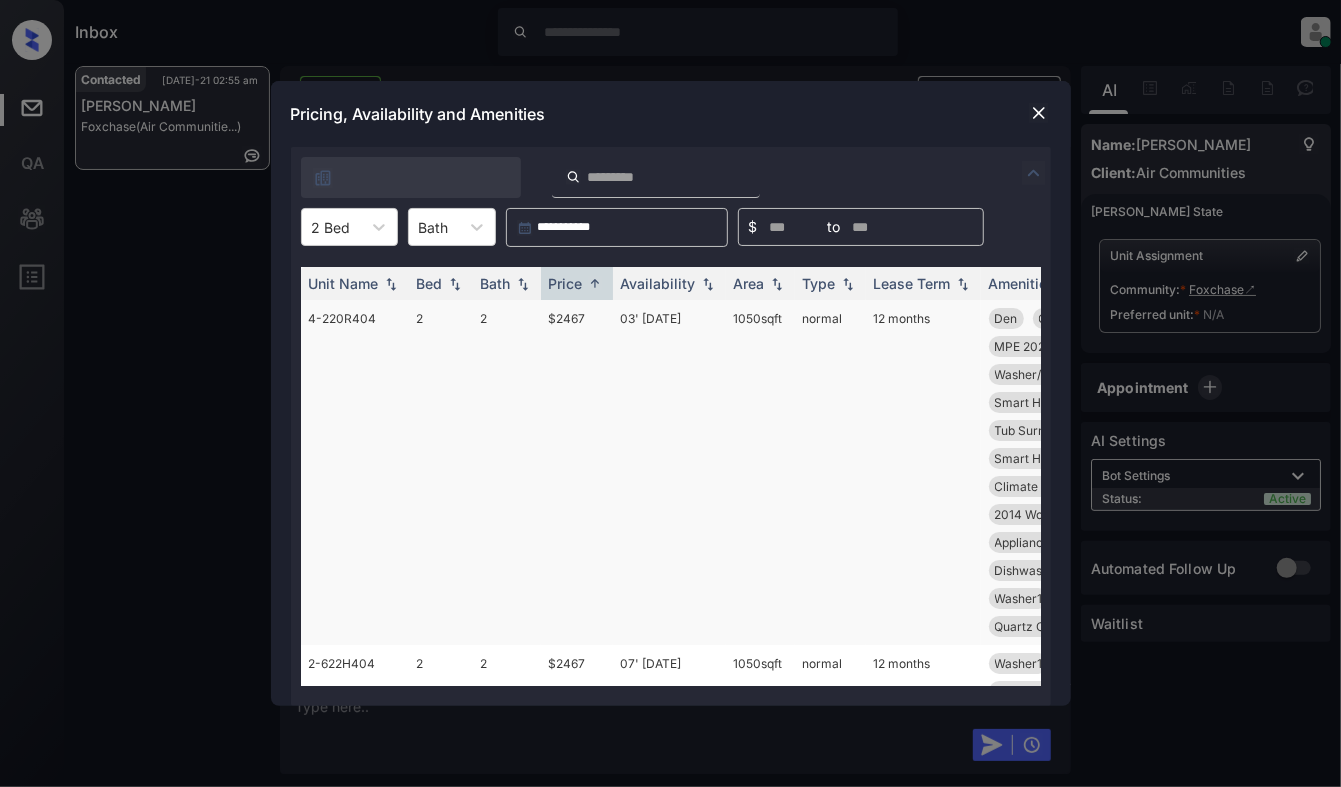 click on "$2467" at bounding box center (577, 472) 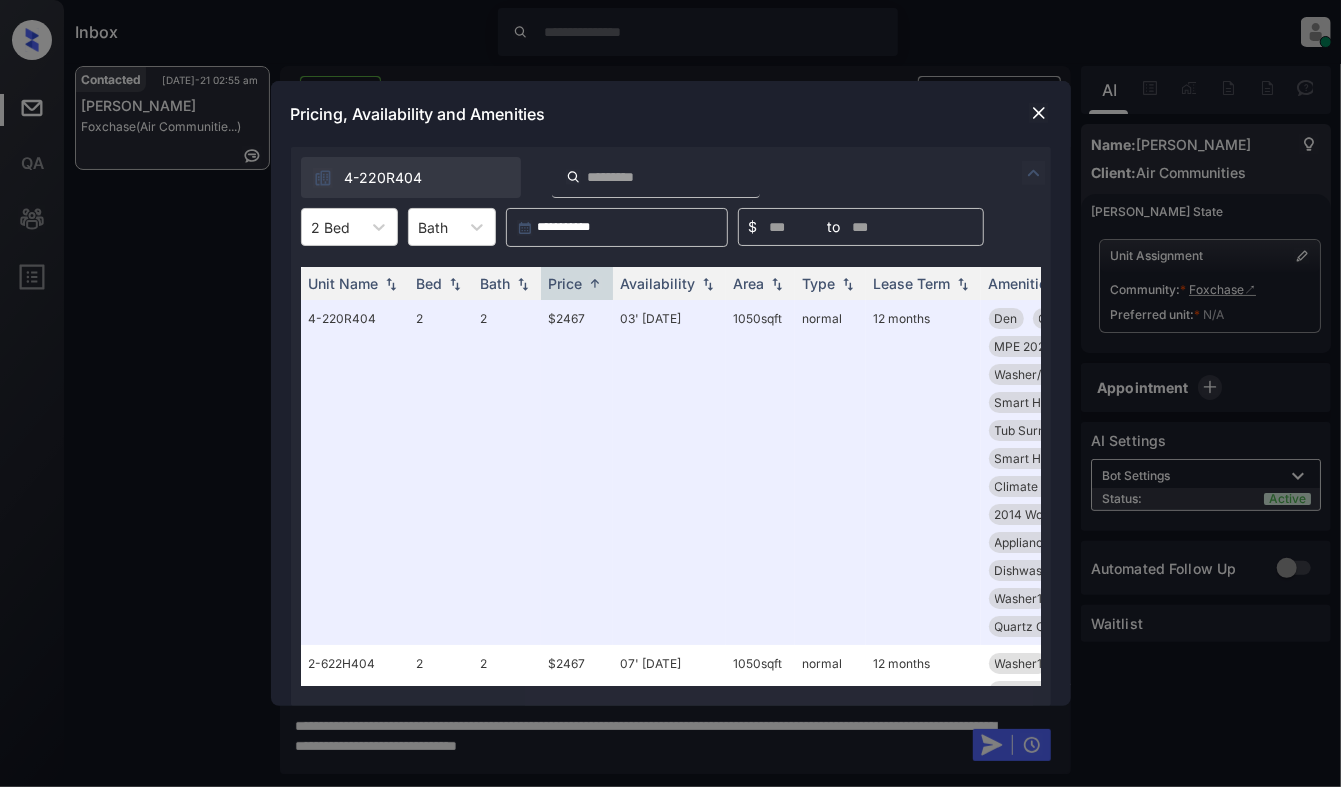 click at bounding box center [1039, 113] 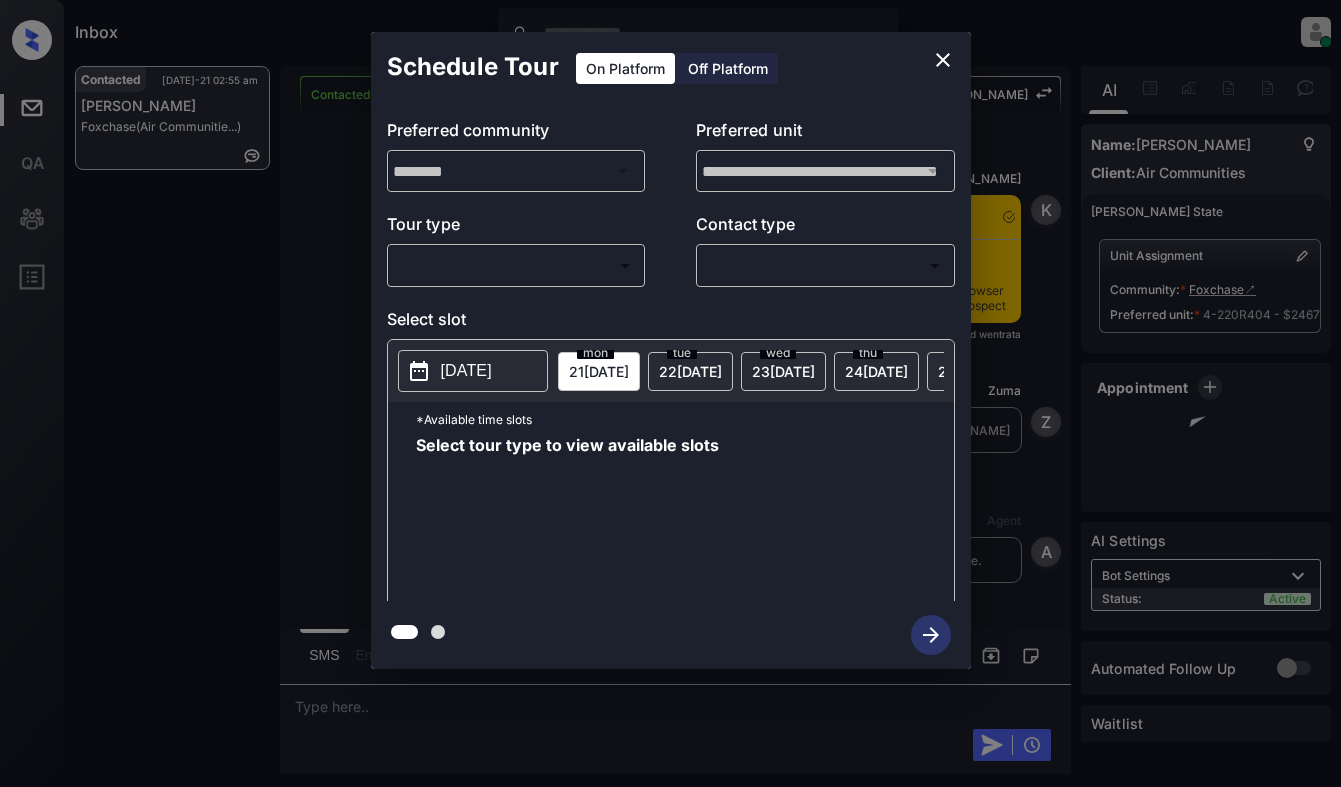 scroll, scrollTop: 0, scrollLeft: 0, axis: both 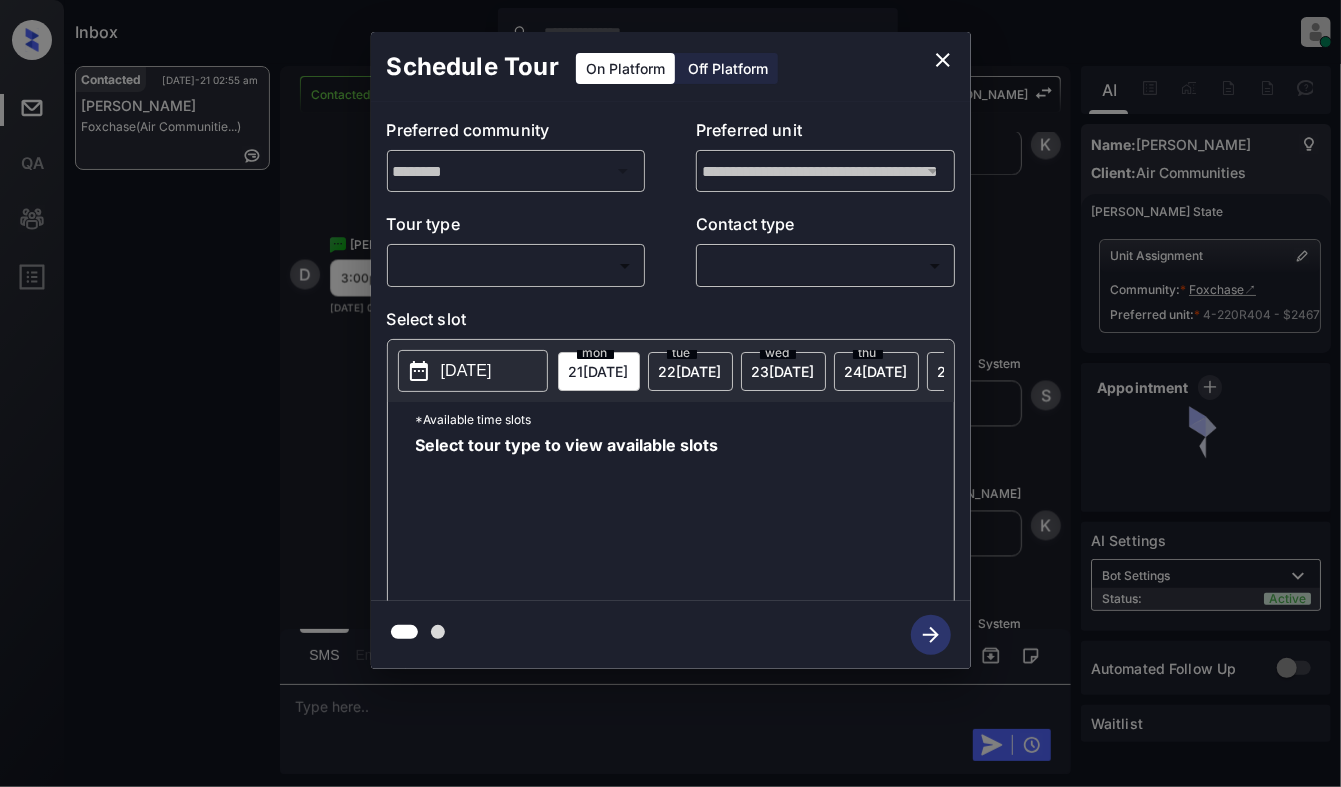 click on "Inbox [PERSON_NAME] Online Set yourself   offline Set yourself   on break Profile Switch to  light  mode Sign out Contacted [DATE]-21 02:55 am   [PERSON_NAME]  (Air Communitie...) Contacted Lost Lead Sentiment: Angry Upon sliding the acknowledgement:  Lead will move to lost stage. * ​ SMS and call option will be set to opt out. AFM will be turned off for the lead. [PERSON_NAME] New Message [PERSON_NAME] Notes Note: <a href="[URL][DOMAIN_NAME]">[URL][DOMAIN_NAME]</a> - Paste this link into your browser to view [PERSON_NAME] conversation with the prospect [DATE] 05:58 pm  Sync'd w  entrata K New Message Zuma Lead transferred to leasing agent: [PERSON_NAME] [DATE] 05:58 pm Z New Message Agent Lead created via emailParser in Inbound stage. [DATE] 05:58 pm A New Message [PERSON_NAME] Due to the activation of disableLeadTransfer feature flag, [PERSON_NAME] will no longer transfer ownership of this CRM guest card [DATE] 05:58 pm K New Message" at bounding box center [670, 393] 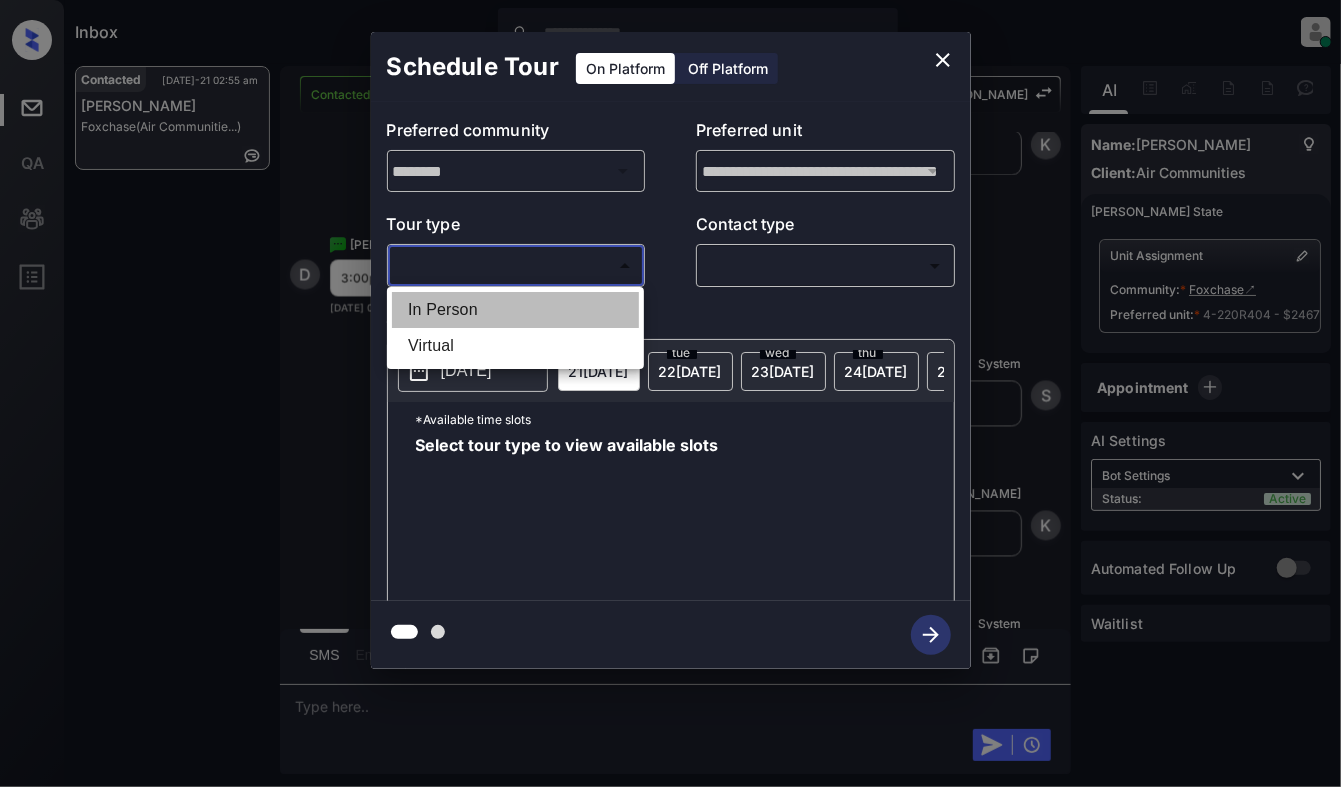 click on "In Person" at bounding box center [515, 310] 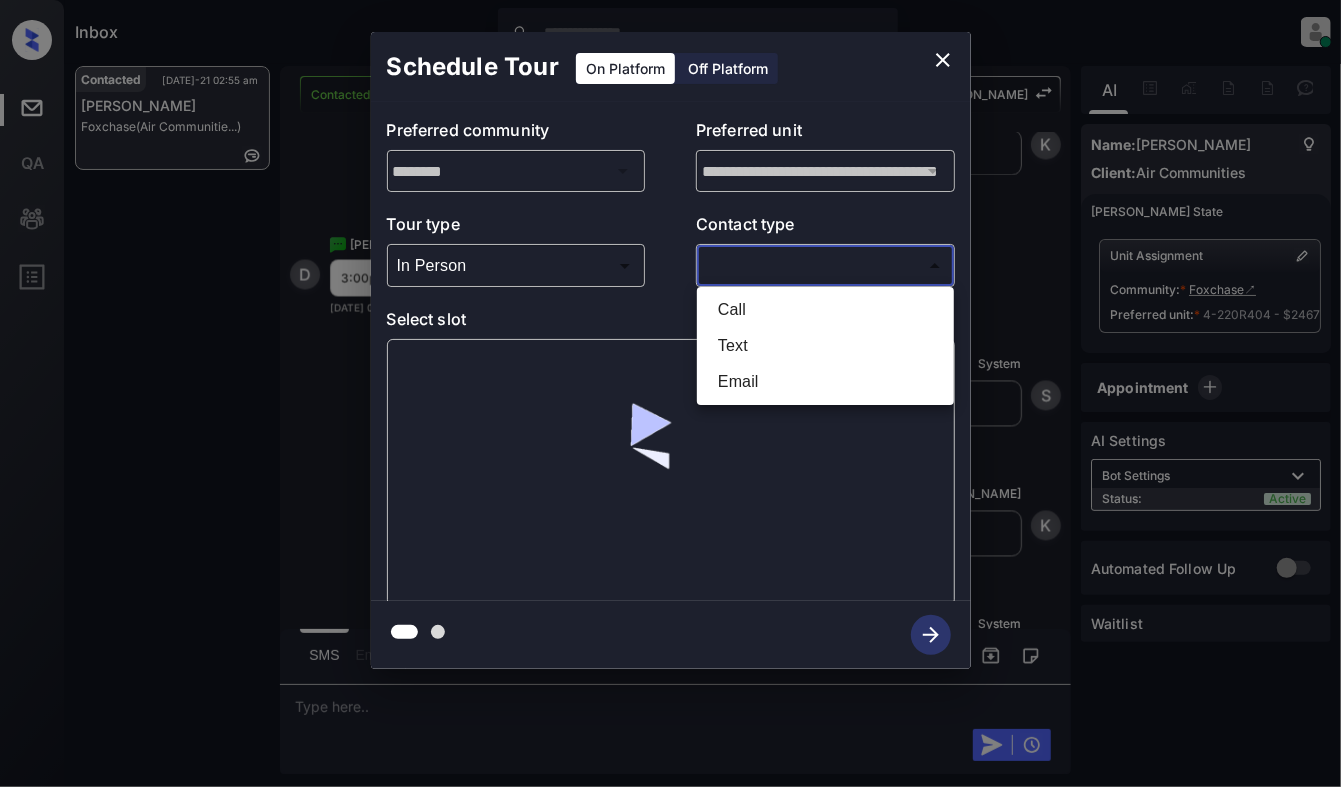 click on "Inbox [PERSON_NAME] Online Set yourself   offline Set yourself   on break Profile Switch to  light  mode Sign out Contacted [DATE]-21 02:55 am   [PERSON_NAME]  (Air Communitie...) Contacted Lost Lead Sentiment: Angry Upon sliding the acknowledgement:  Lead will move to lost stage. * ​ SMS and call option will be set to opt out. AFM will be turned off for the lead. [PERSON_NAME] New Message [PERSON_NAME] Notes Note: <a href="[URL][DOMAIN_NAME]">[URL][DOMAIN_NAME]</a> - Paste this link into your browser to view [PERSON_NAME] conversation with the prospect [DATE] 05:58 pm  Sync'd w  entrata K New Message Zuma Lead transferred to leasing agent: [PERSON_NAME] [DATE] 05:58 pm Z New Message Agent Lead created via emailParser in Inbound stage. [DATE] 05:58 pm A New Message [PERSON_NAME] Due to the activation of disableLeadTransfer feature flag, [PERSON_NAME] will no longer transfer ownership of this CRM guest card [DATE] 05:58 pm K New Message" at bounding box center (670, 393) 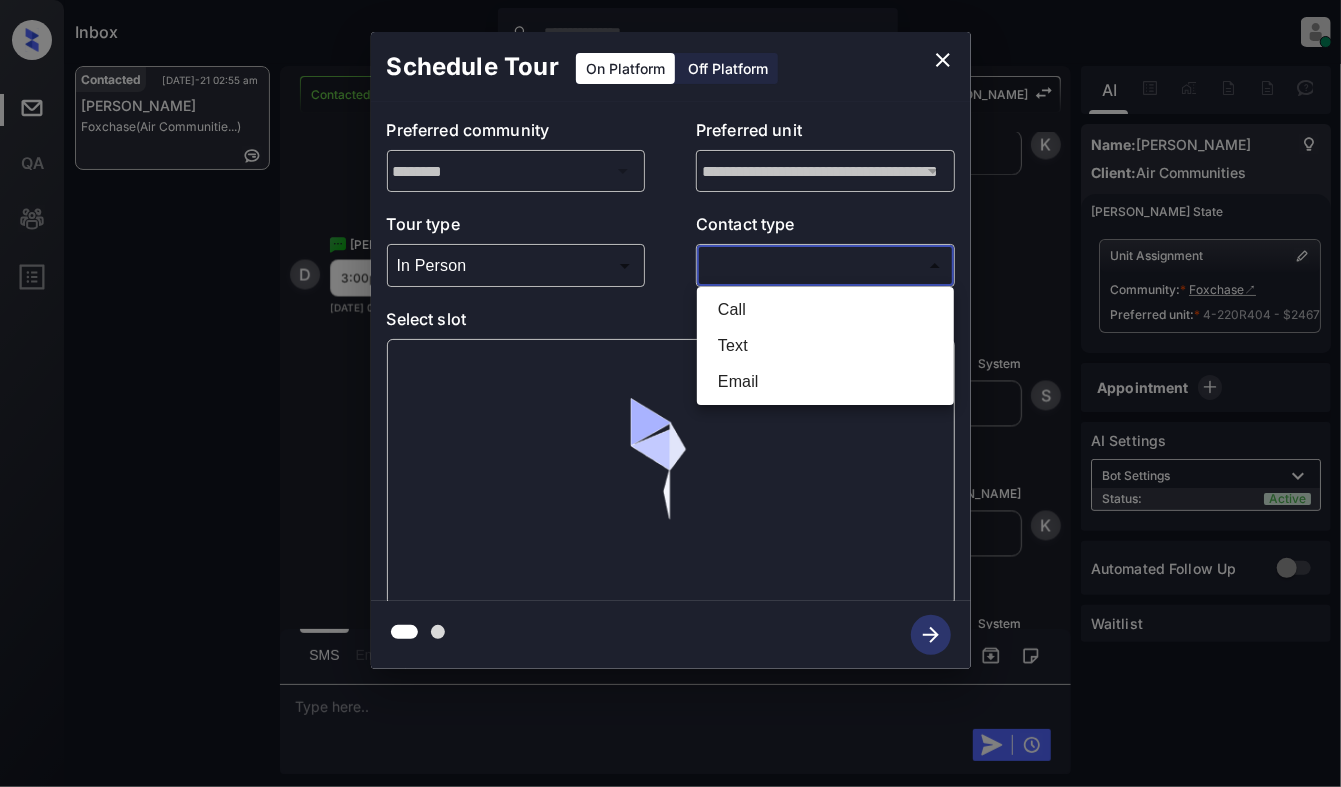 click on "Text" at bounding box center [825, 346] 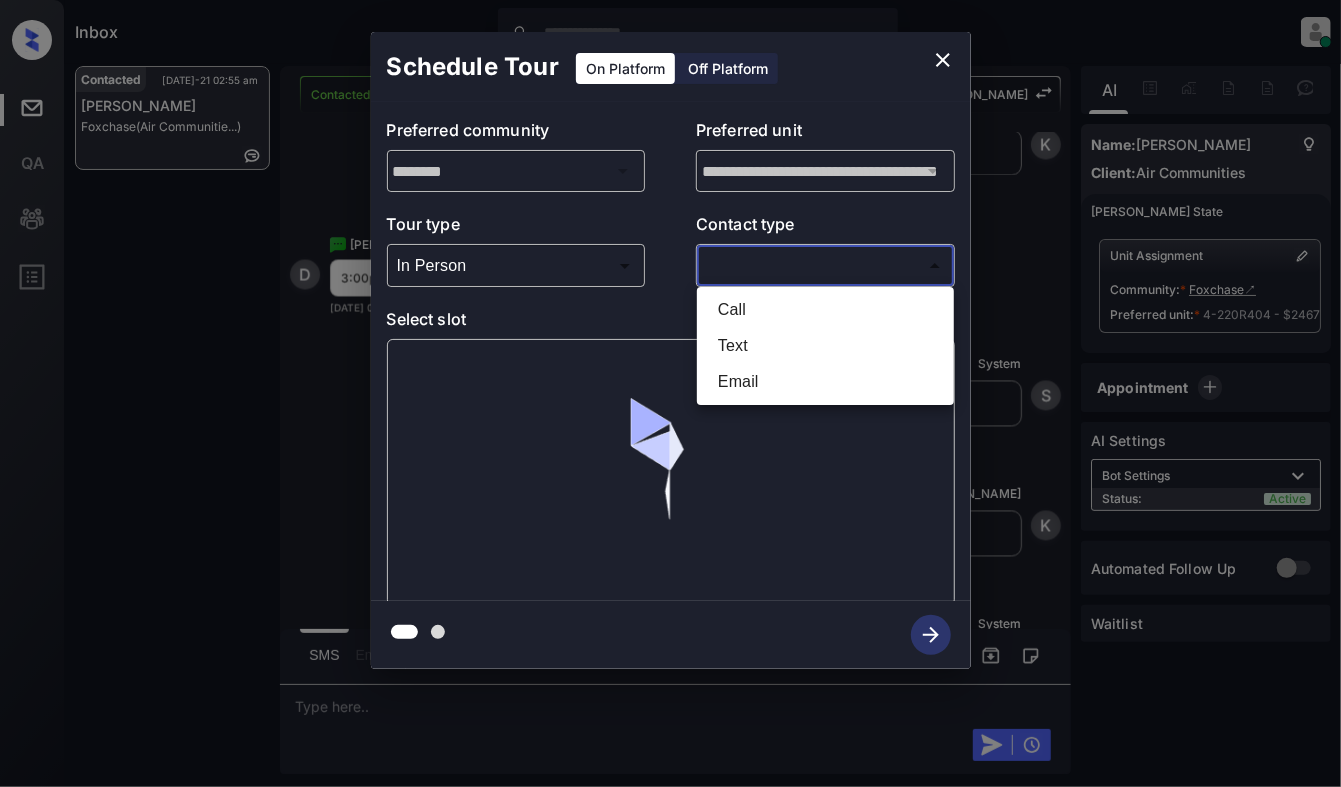 type on "****" 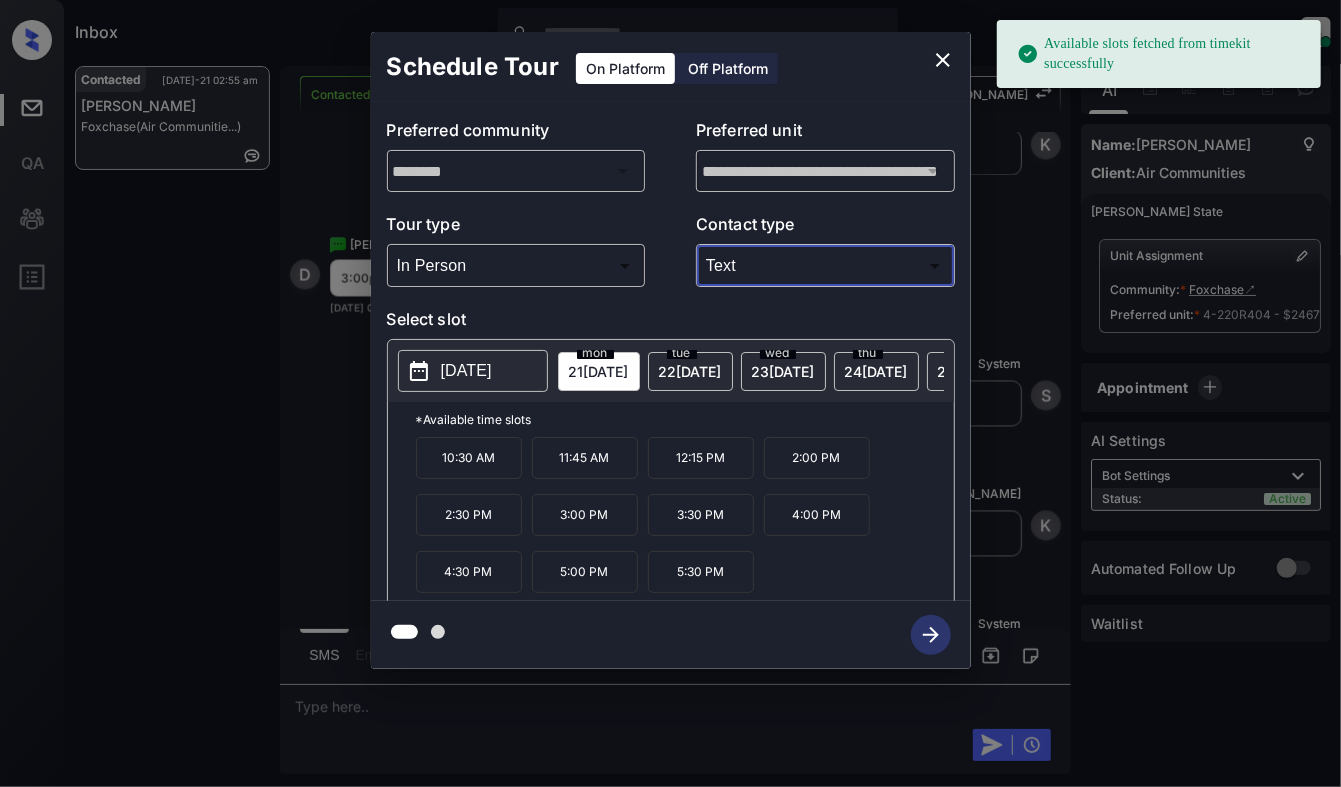 click on "[DATE]" at bounding box center [473, 371] 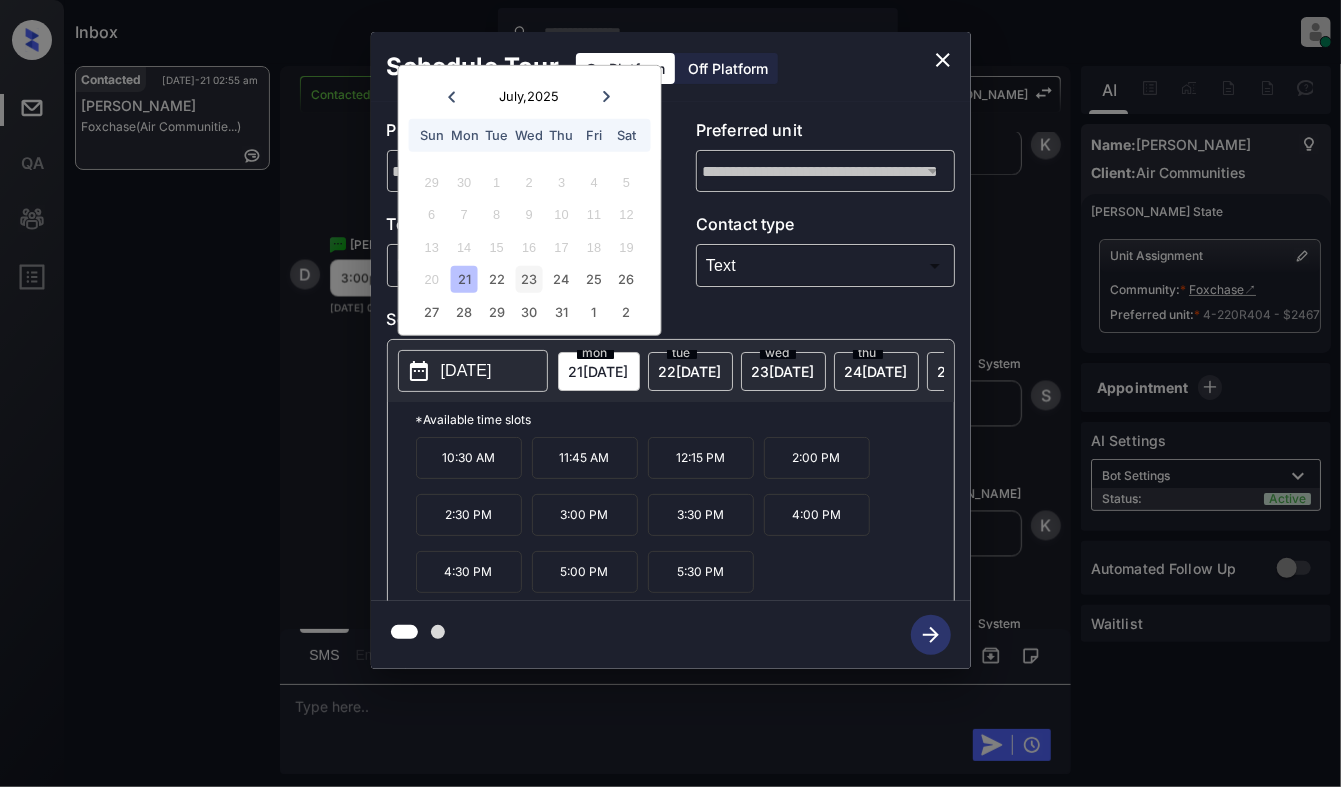 click on "23" at bounding box center (529, 279) 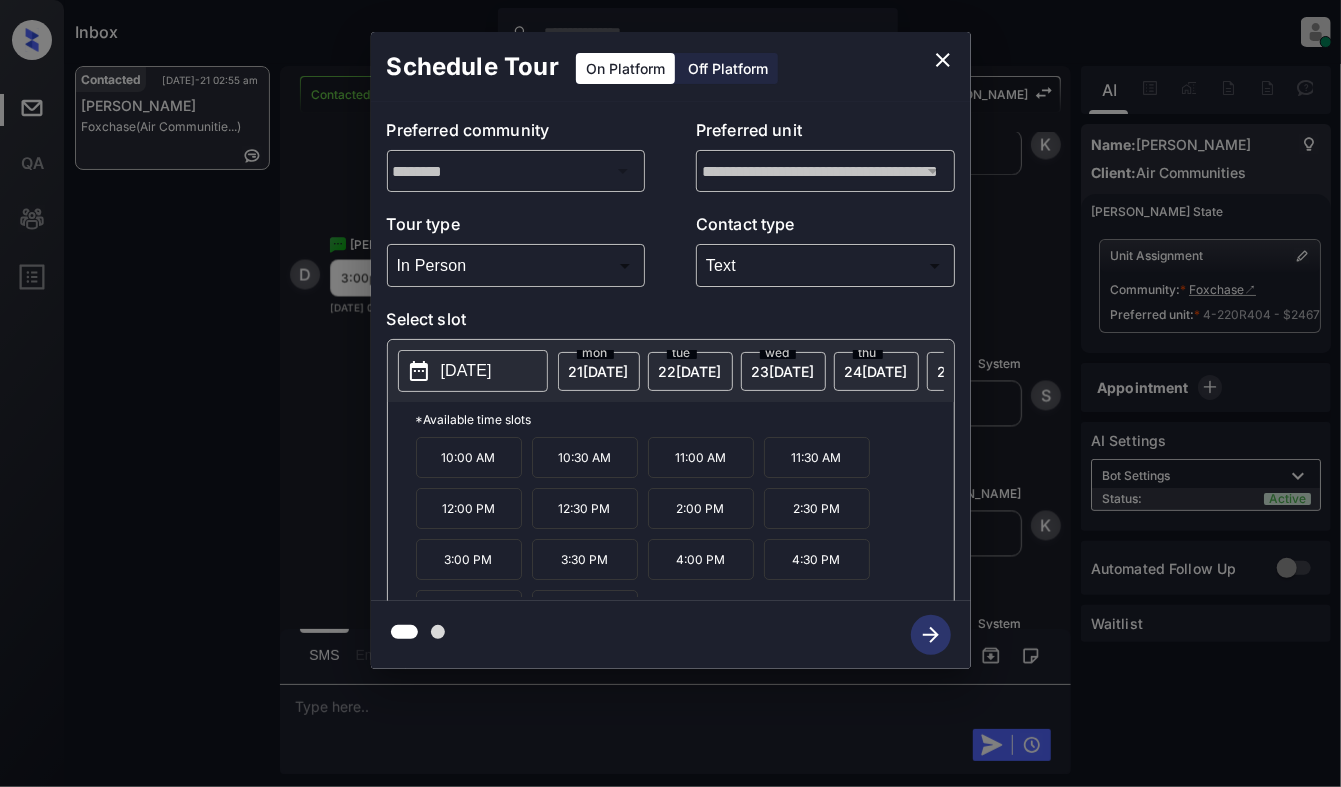 click on "3:00 PM" at bounding box center [469, 559] 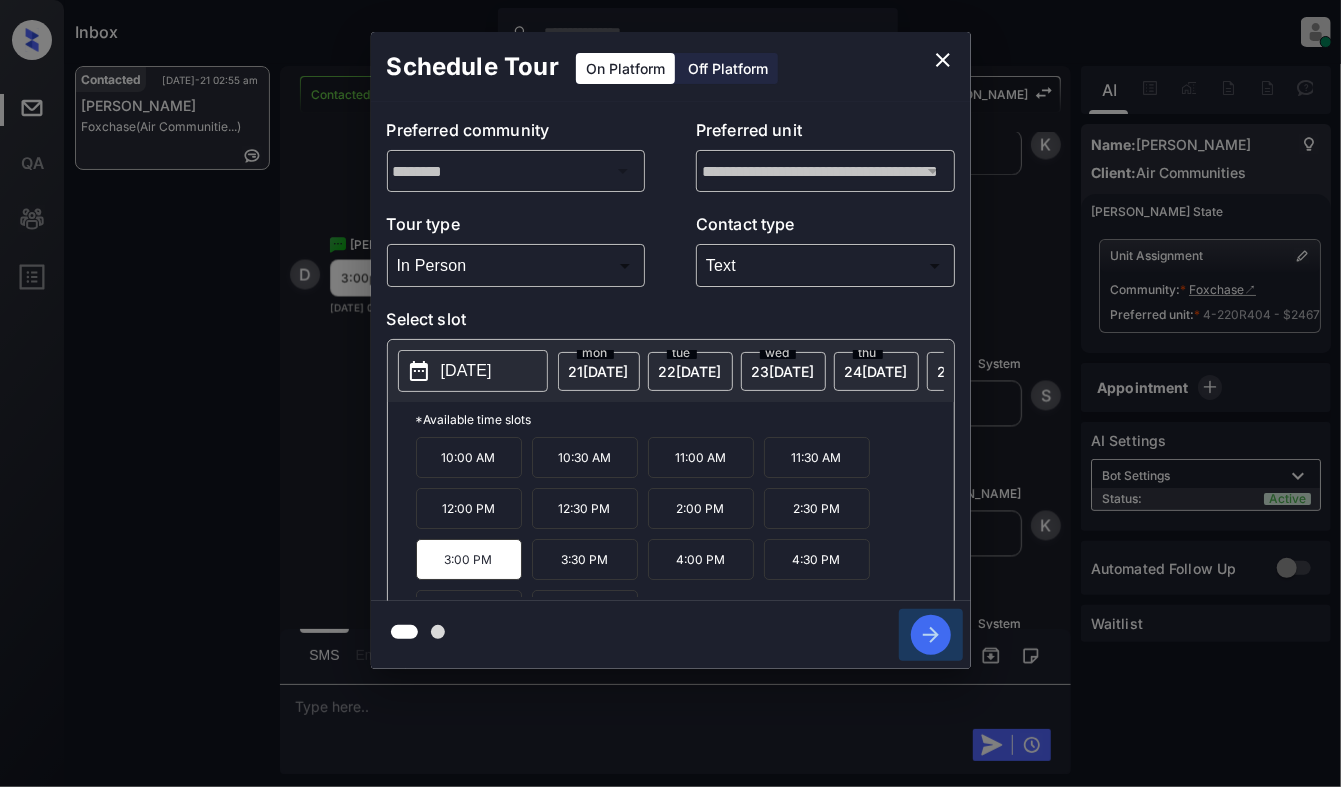click 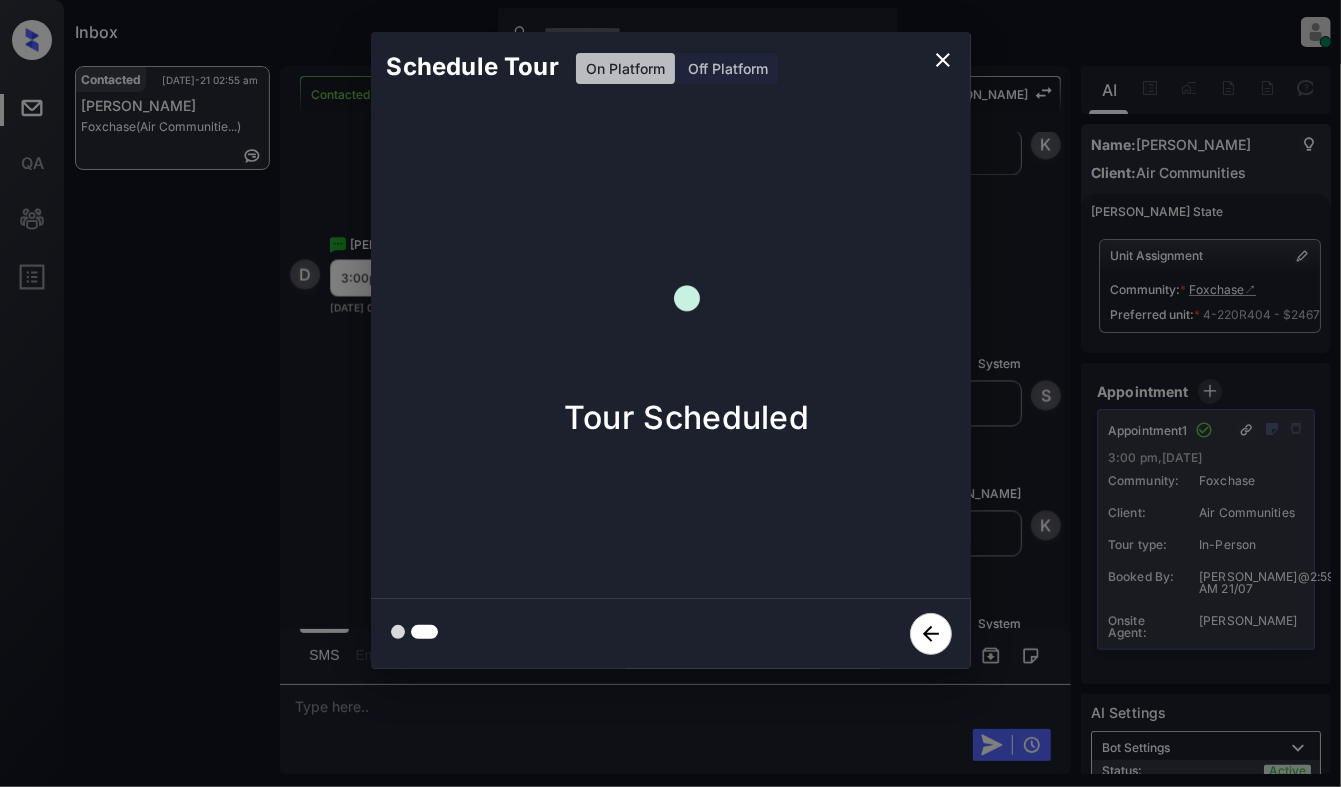 click on "Schedule Tour On Platform Off Platform Tour Scheduled" at bounding box center (670, 350) 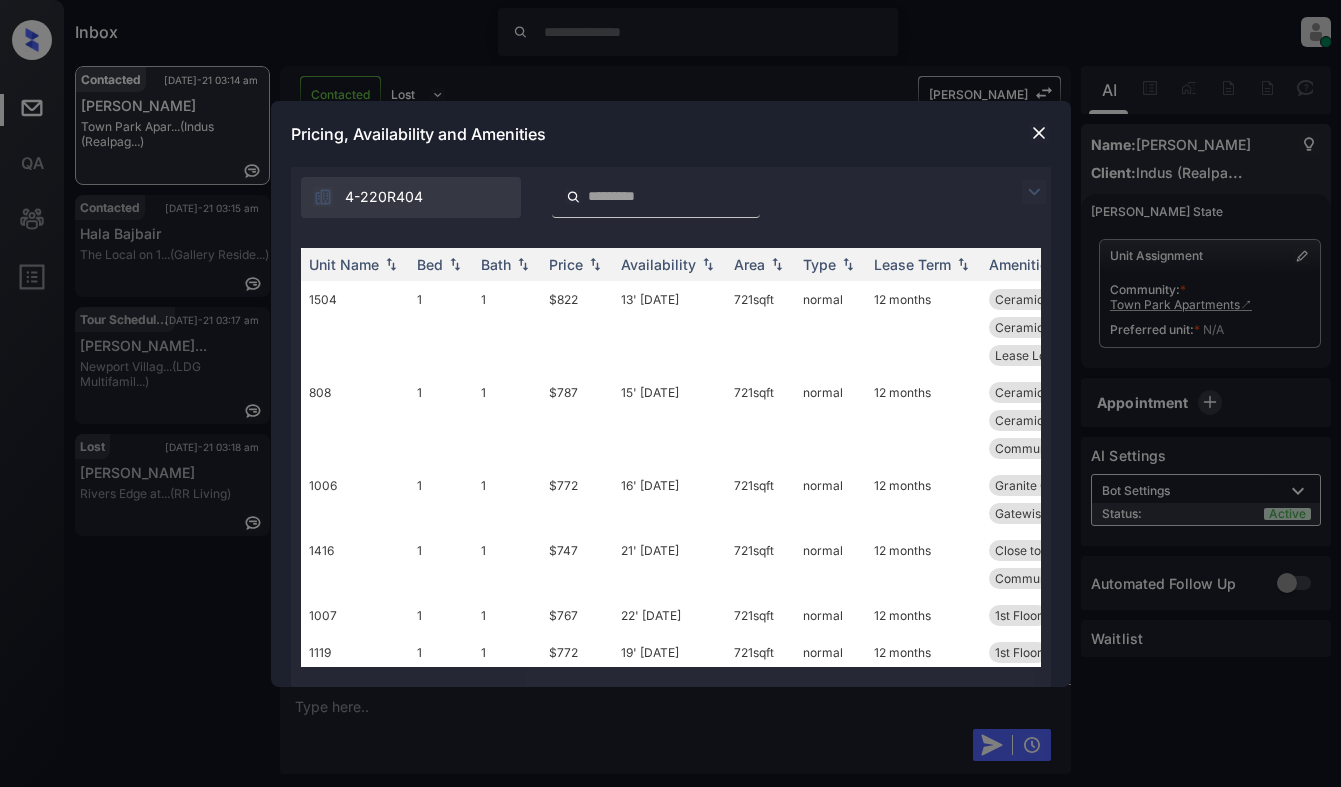 scroll, scrollTop: 0, scrollLeft: 0, axis: both 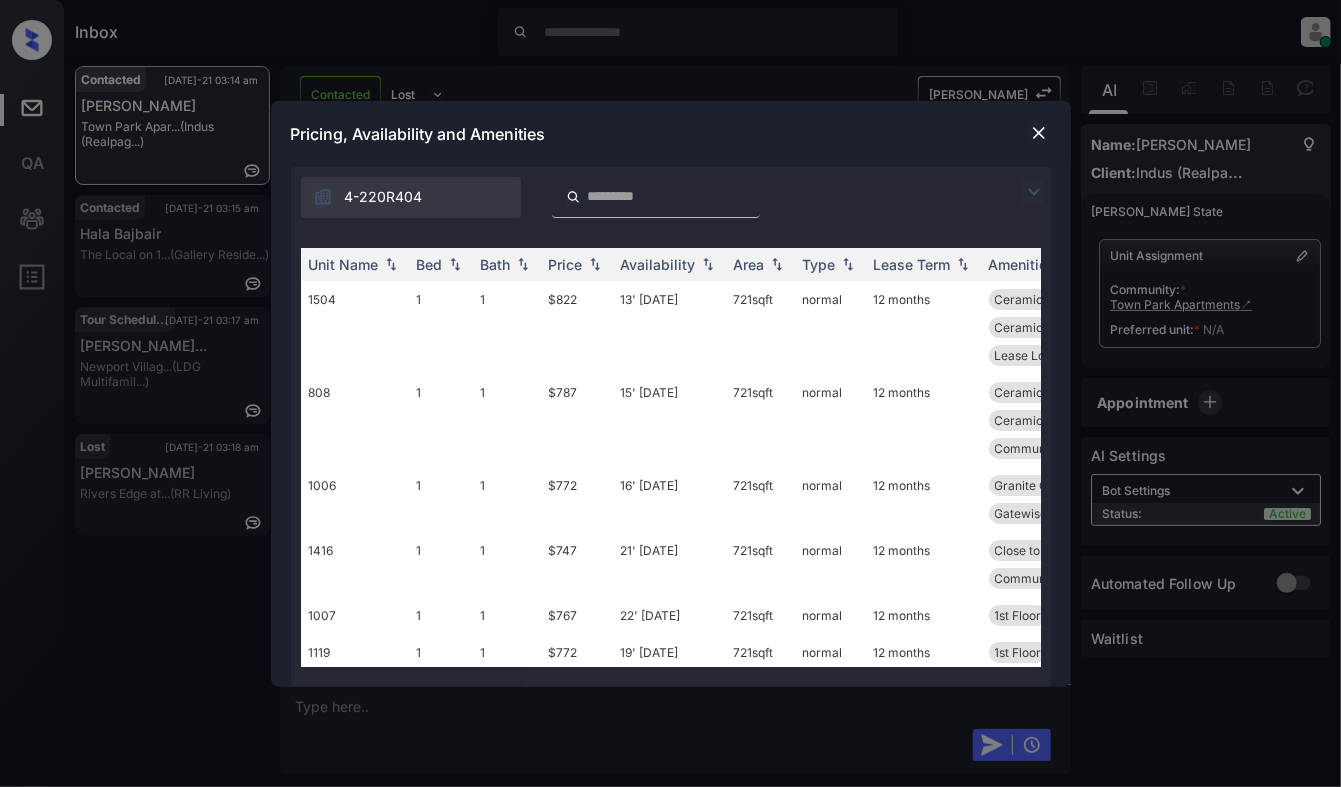 click at bounding box center (1034, 192) 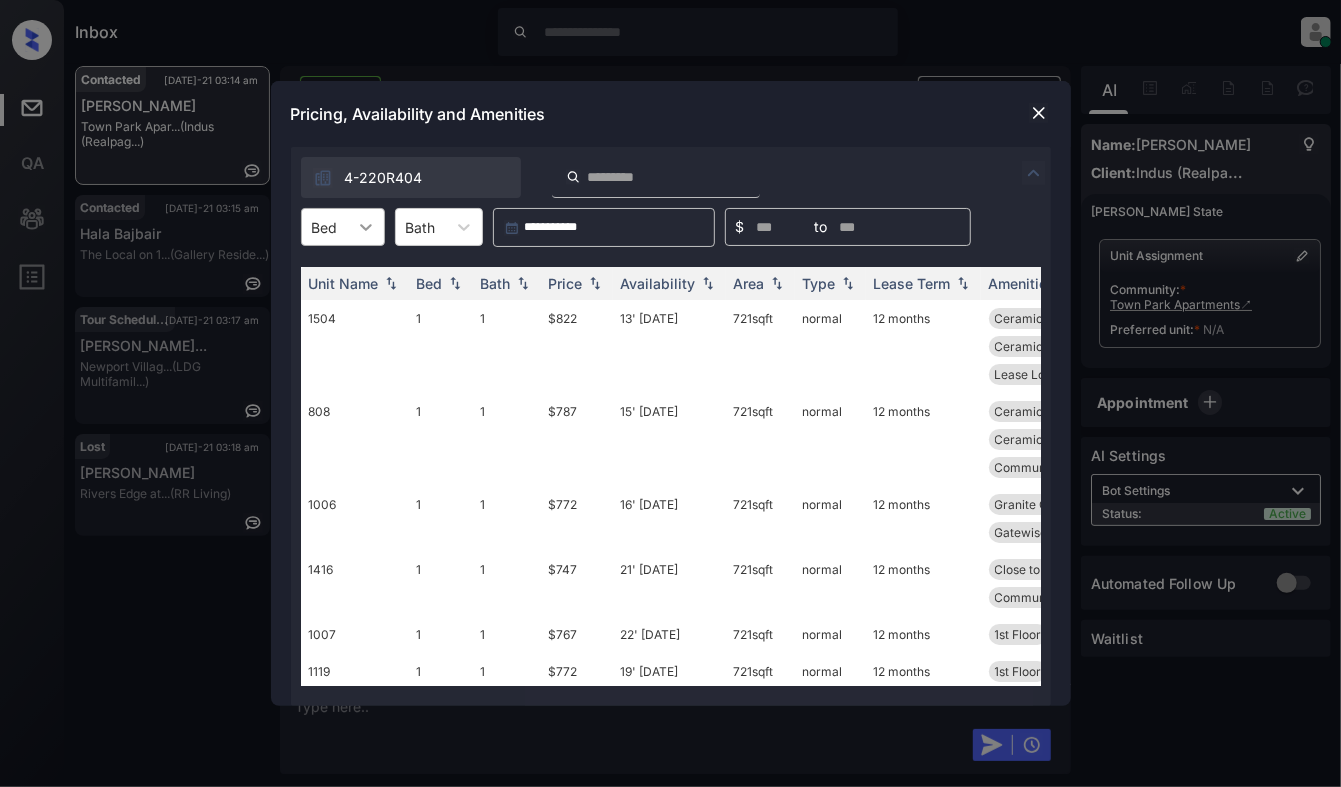 click at bounding box center [366, 227] 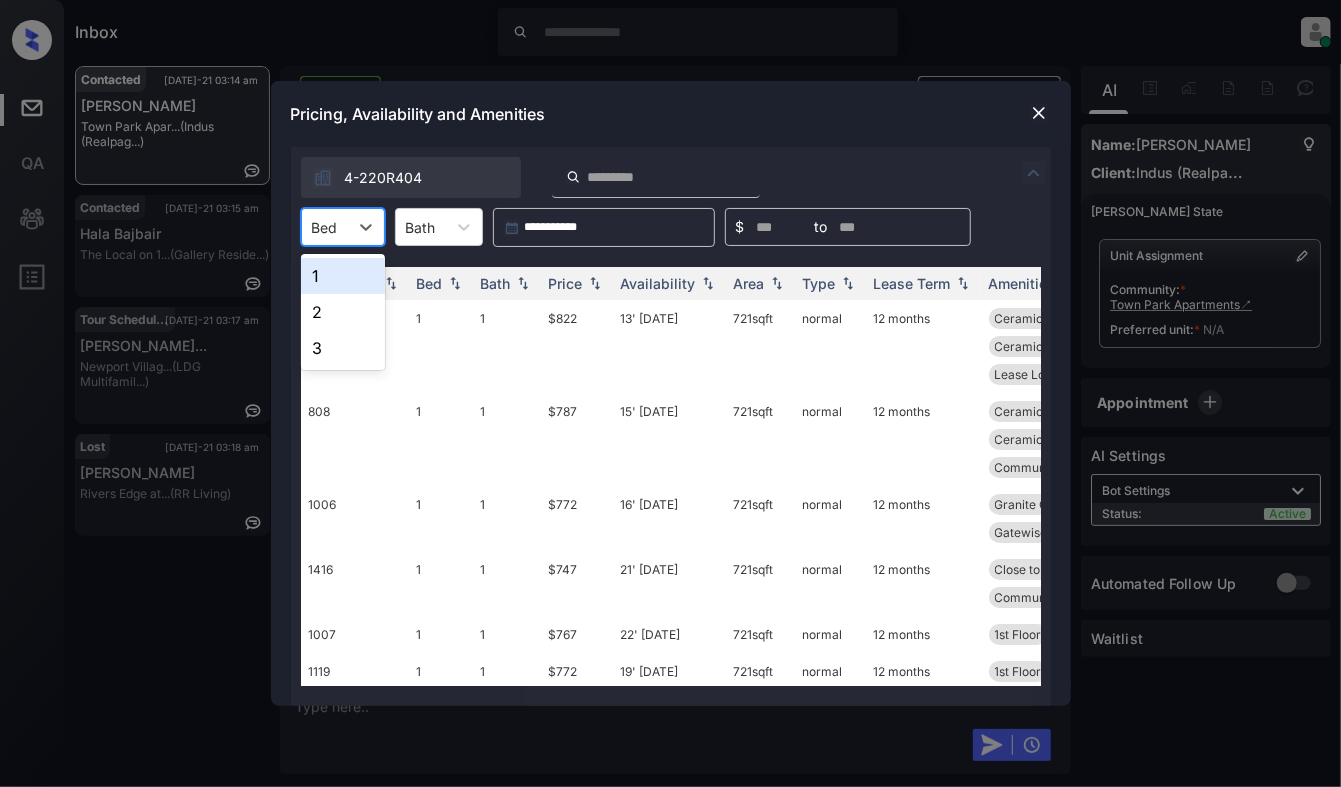 click on "1" at bounding box center [343, 276] 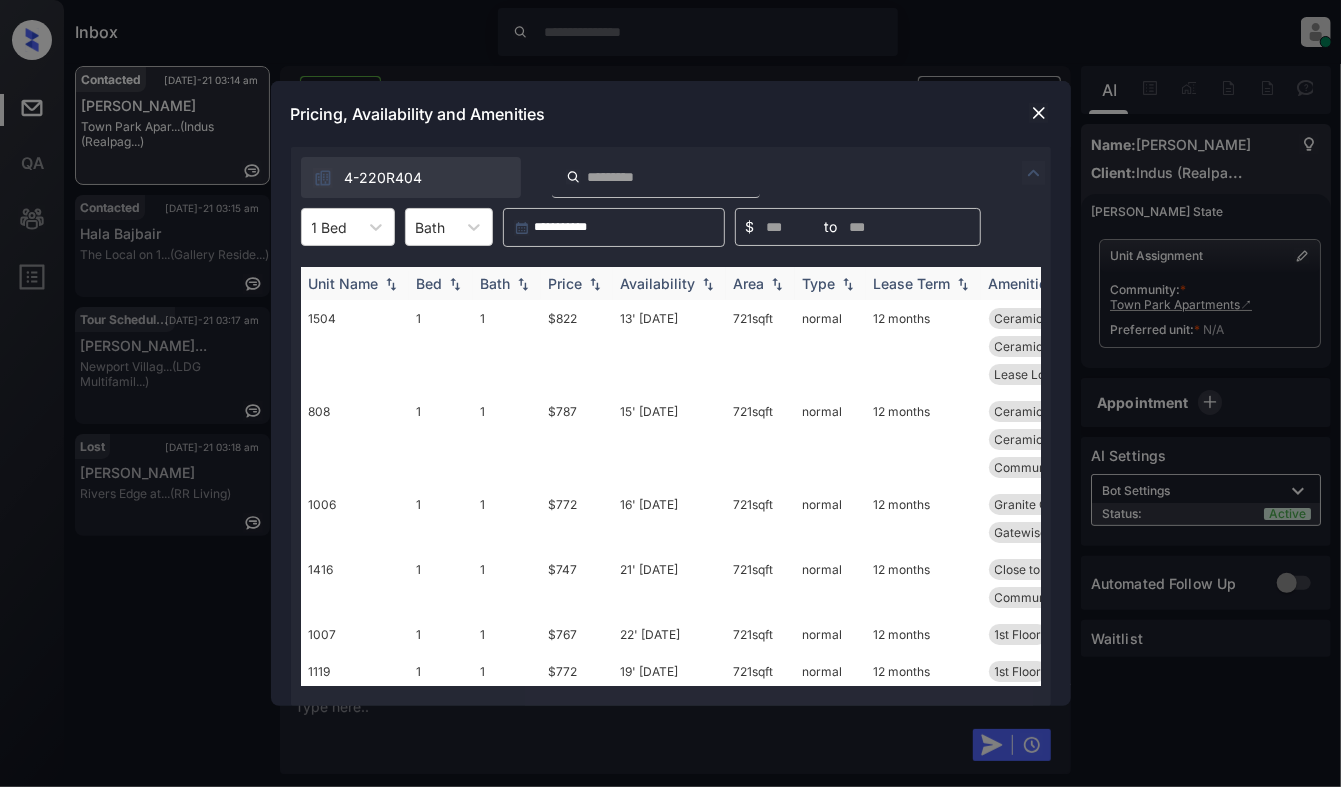 click on "Price" at bounding box center [566, 283] 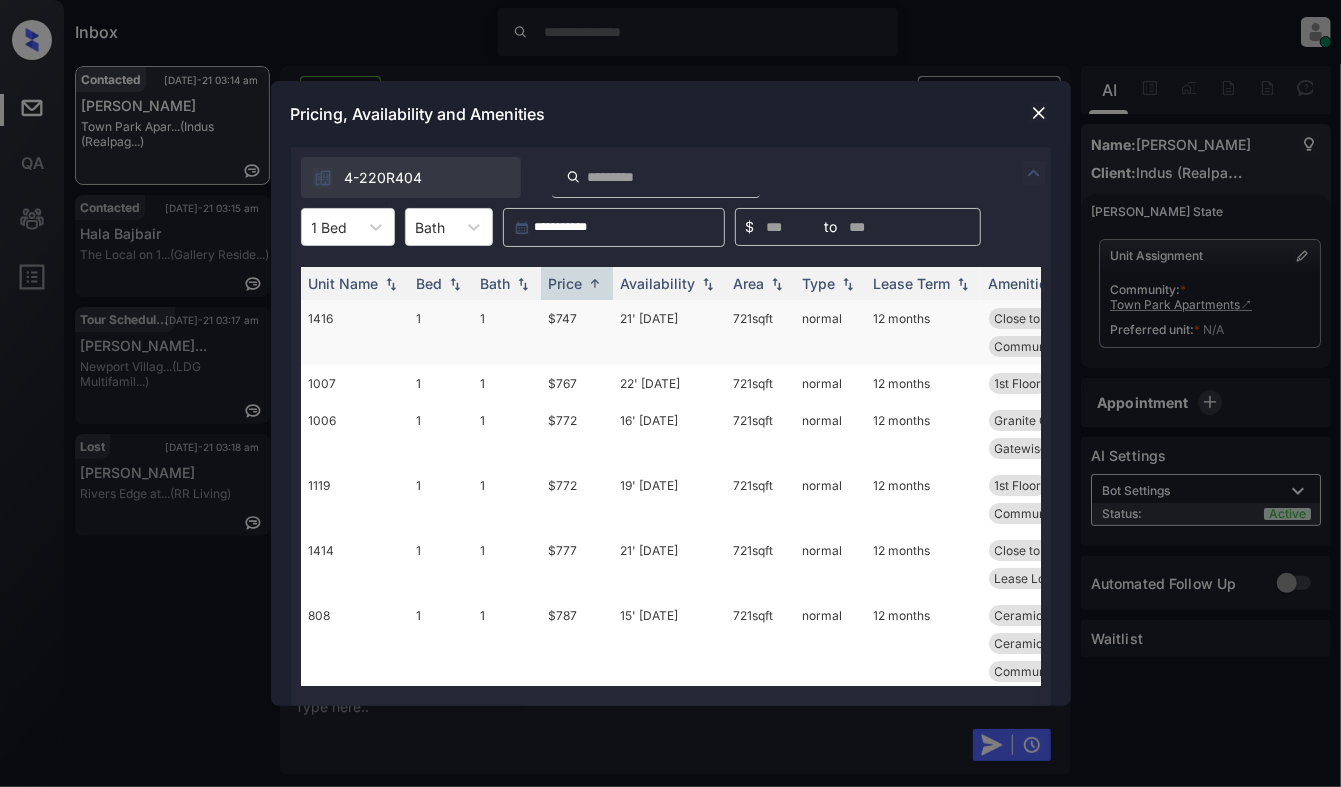 click on "$747" at bounding box center (577, 332) 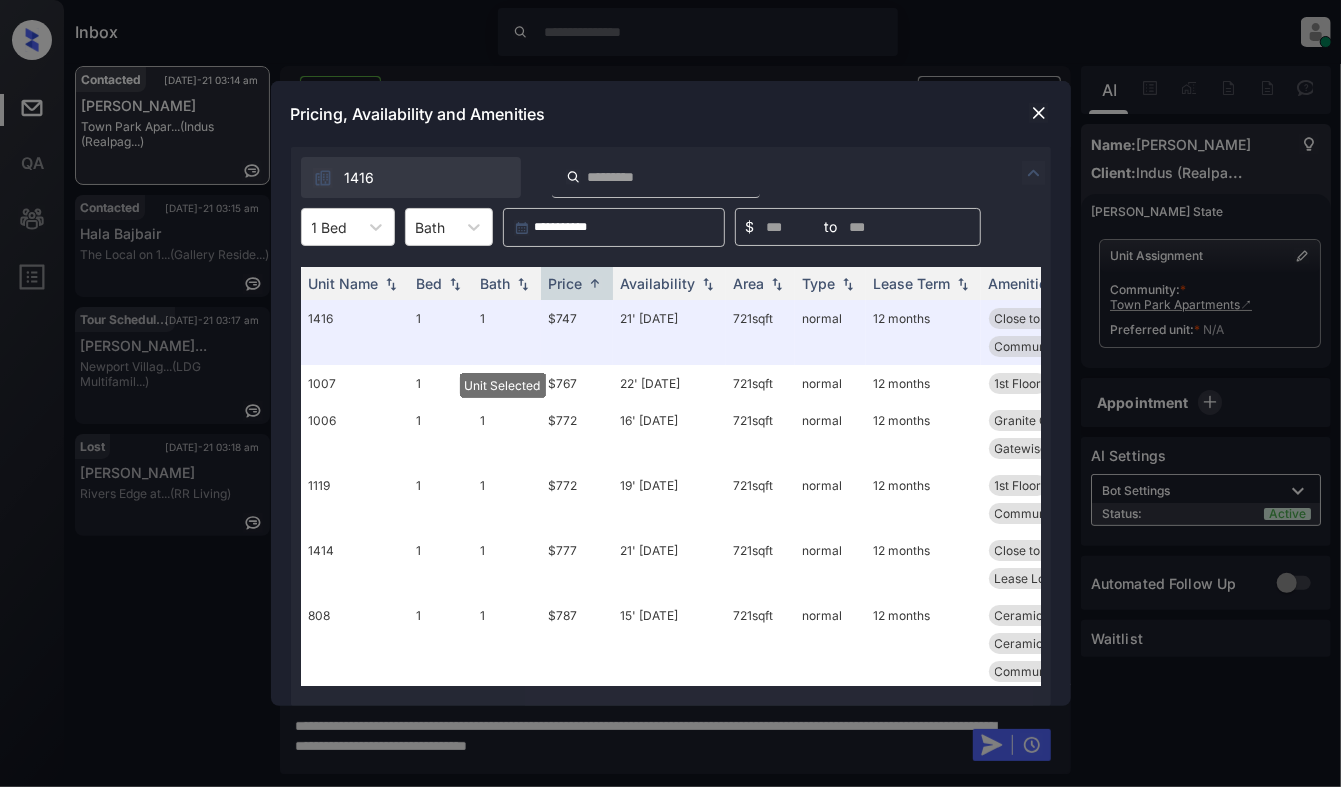 click at bounding box center (1039, 113) 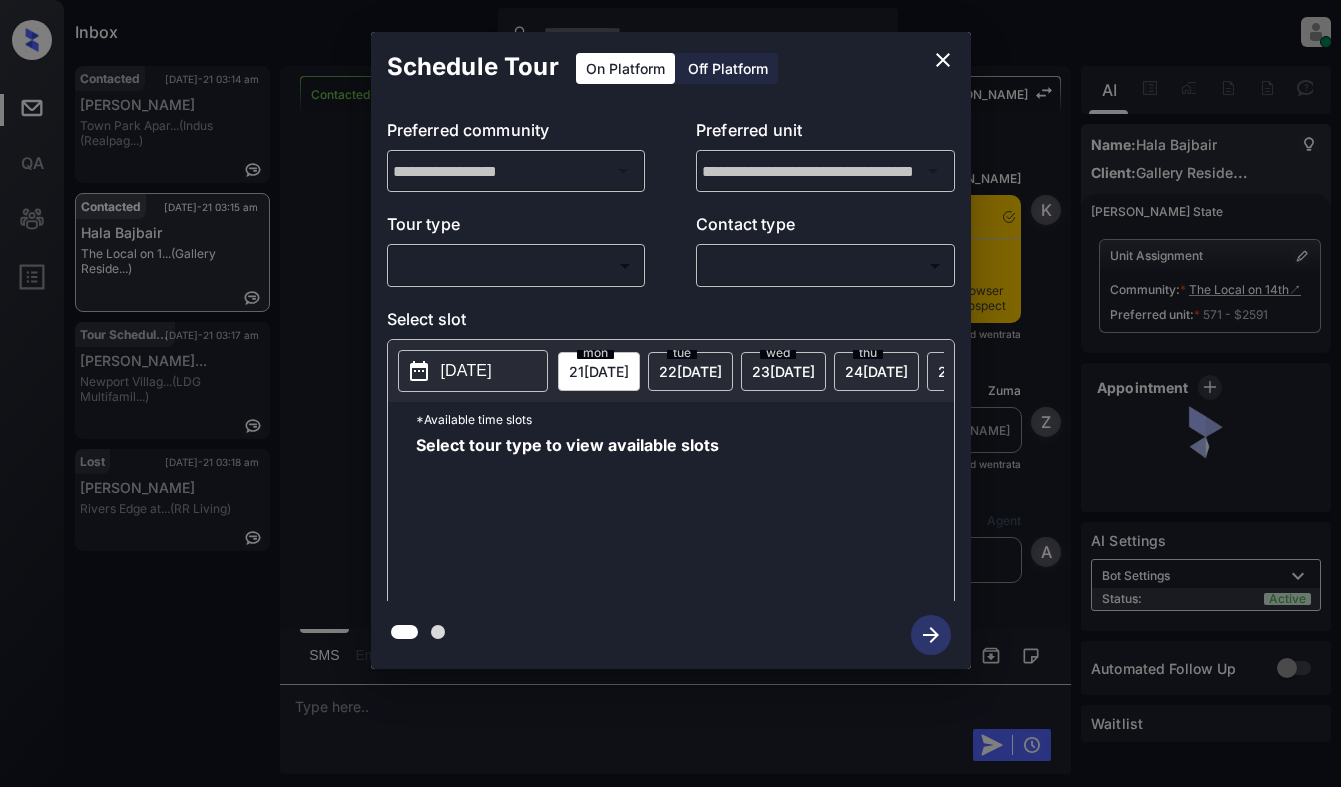 click on "Inbox Dominic Ceralde Online Set yourself   offline Set yourself   on break Profile Switch to  light  mode Sign out Contacted Jul-21 03:14 am   Moni Jackson Town Park Apar...  (Indus (Realpag...) Contacted Jul-21 03:15 am   Hala Bajbair The Local on 1...  (Gallery Reside...) Tour Scheduled Jul-21 03:17 am   Phyllis Fergus... Newport Villag...  (LDG Multifamil...) Lost Jul-21 03:18 am   Julie Mason Rivers Edge at...  (RR Living) Contacted Lost Lead Sentiment: Angry Upon sliding the acknowledgement:  Lead will move to lost stage. * ​ SMS and call option will be set to opt out. AFM will be turned off for the lead. Kelsey New Message Kelsey Notes Note: <a href="https://conversation.getzuma.com/687b83b08f869da271d61a14">https://conversation.getzuma.com/687b83b08f869da271d61a14</a> - Paste this link into your browser to view Kelsey’s conversation with the prospect Jul 19, 2025 04:38 am  Sync'd w  entrata K New Message Zuma Lead transferred to leasing agent: kelsey Jul 19, 2025 04:38 am  Sync'd w  entrata Z A A" at bounding box center [670, 393] 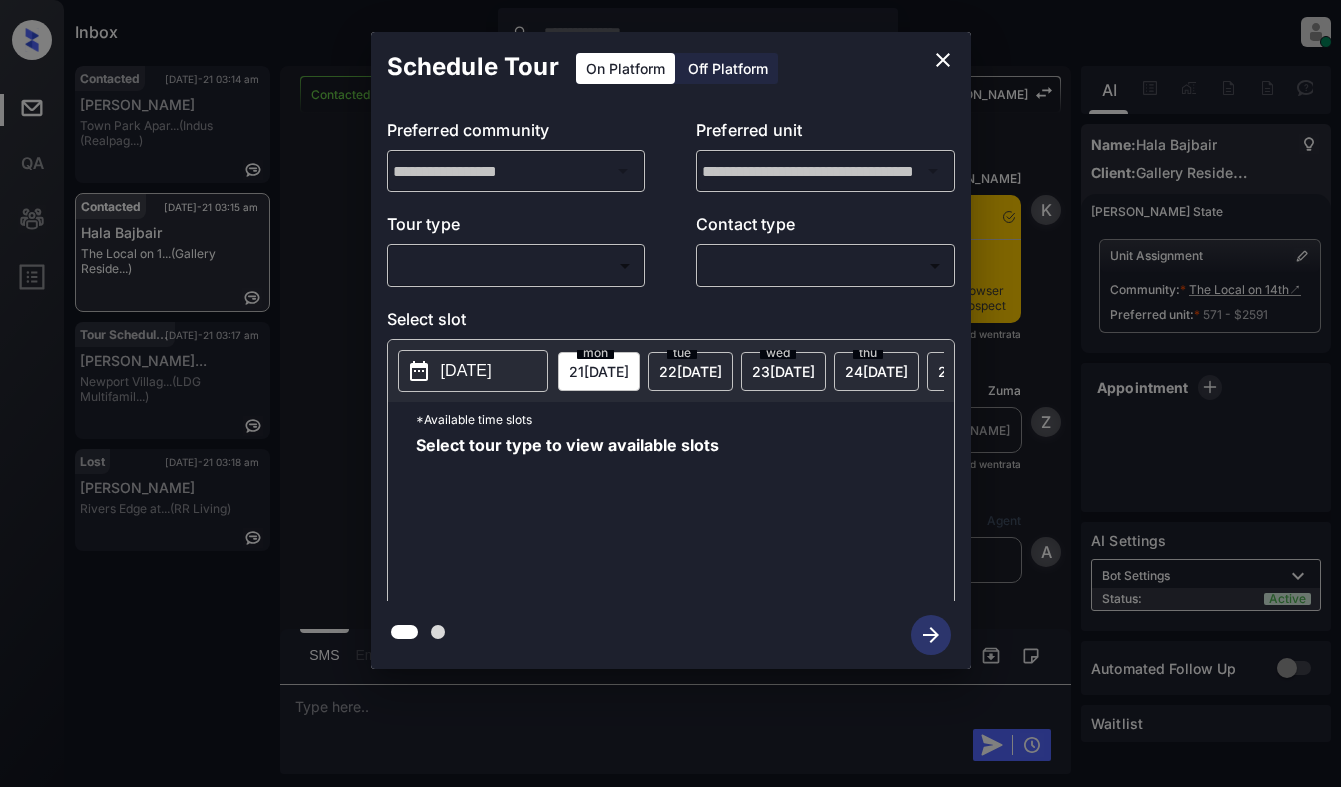scroll, scrollTop: 0, scrollLeft: 0, axis: both 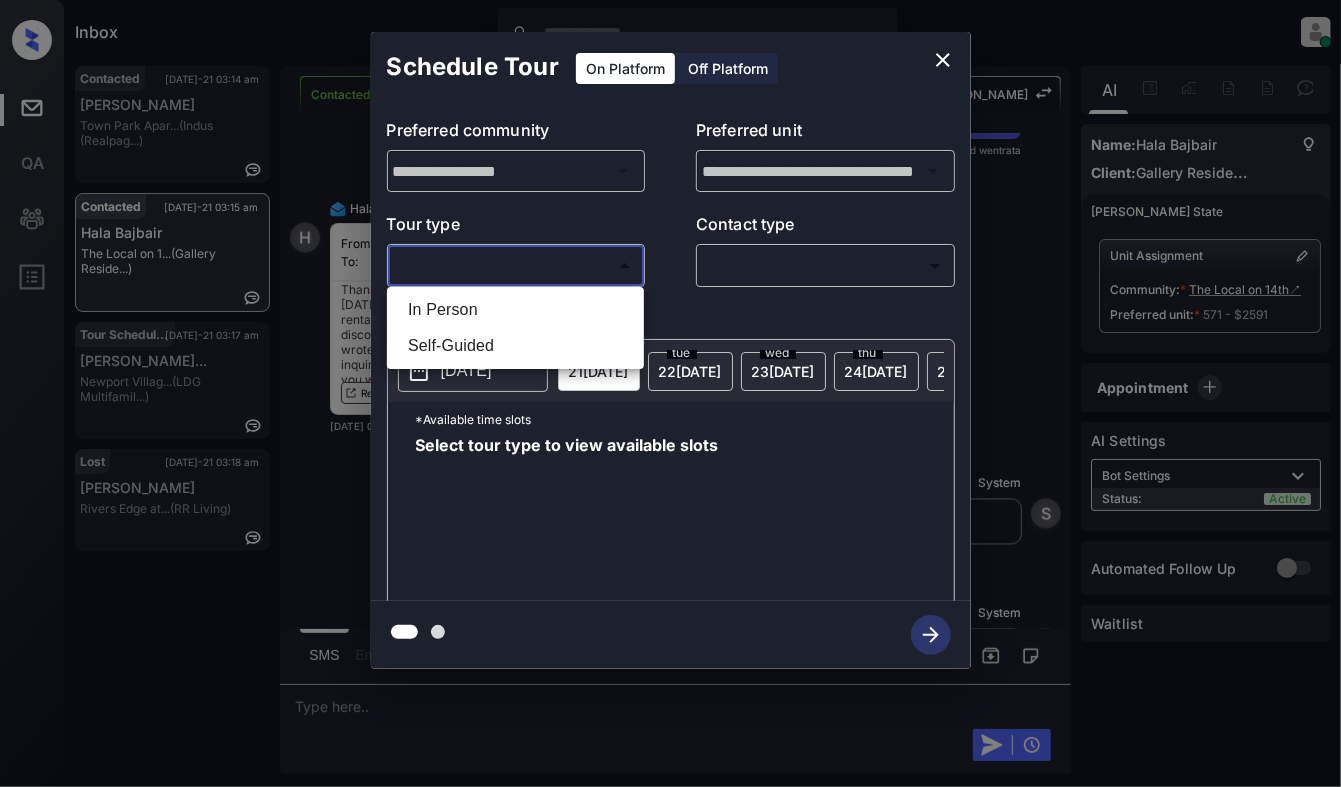 click on "In Person" at bounding box center [515, 310] 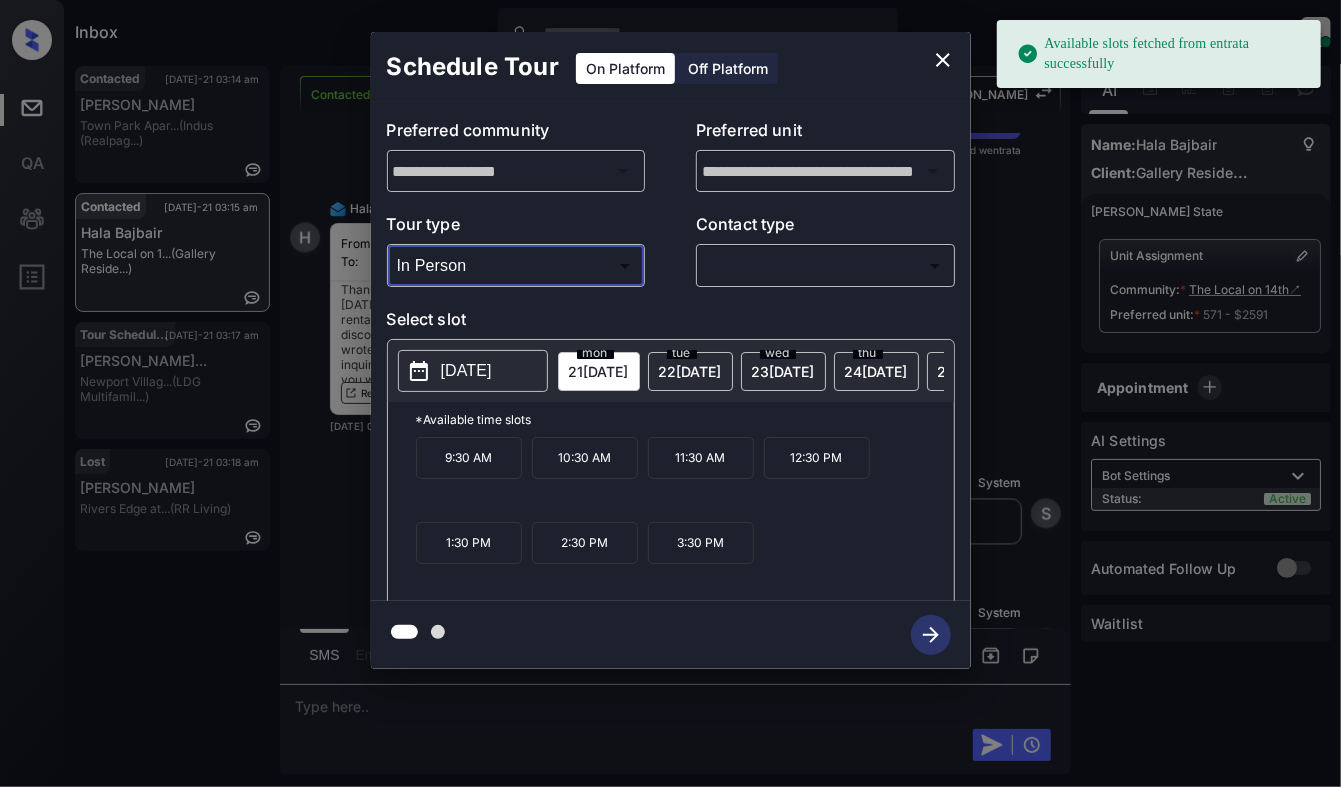 click on "[DATE]" at bounding box center (466, 371) 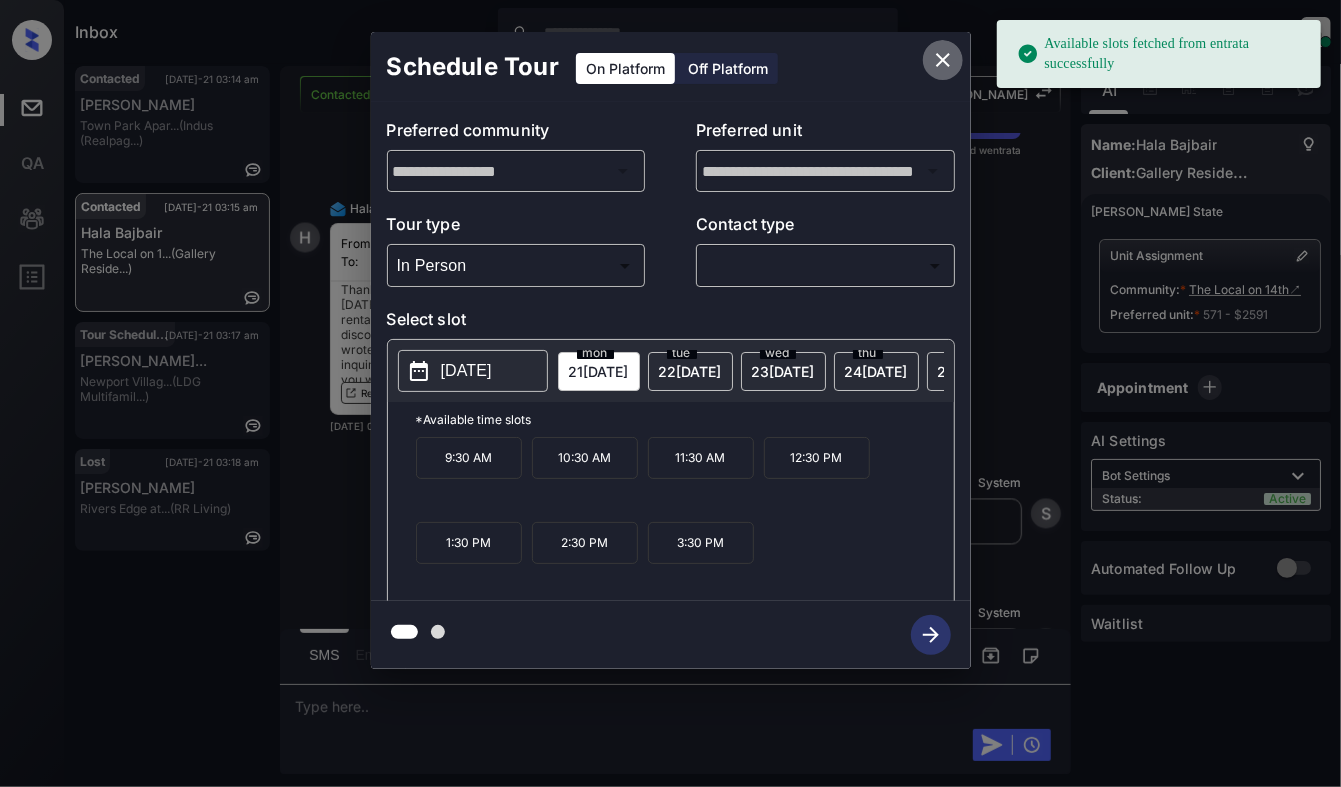 click 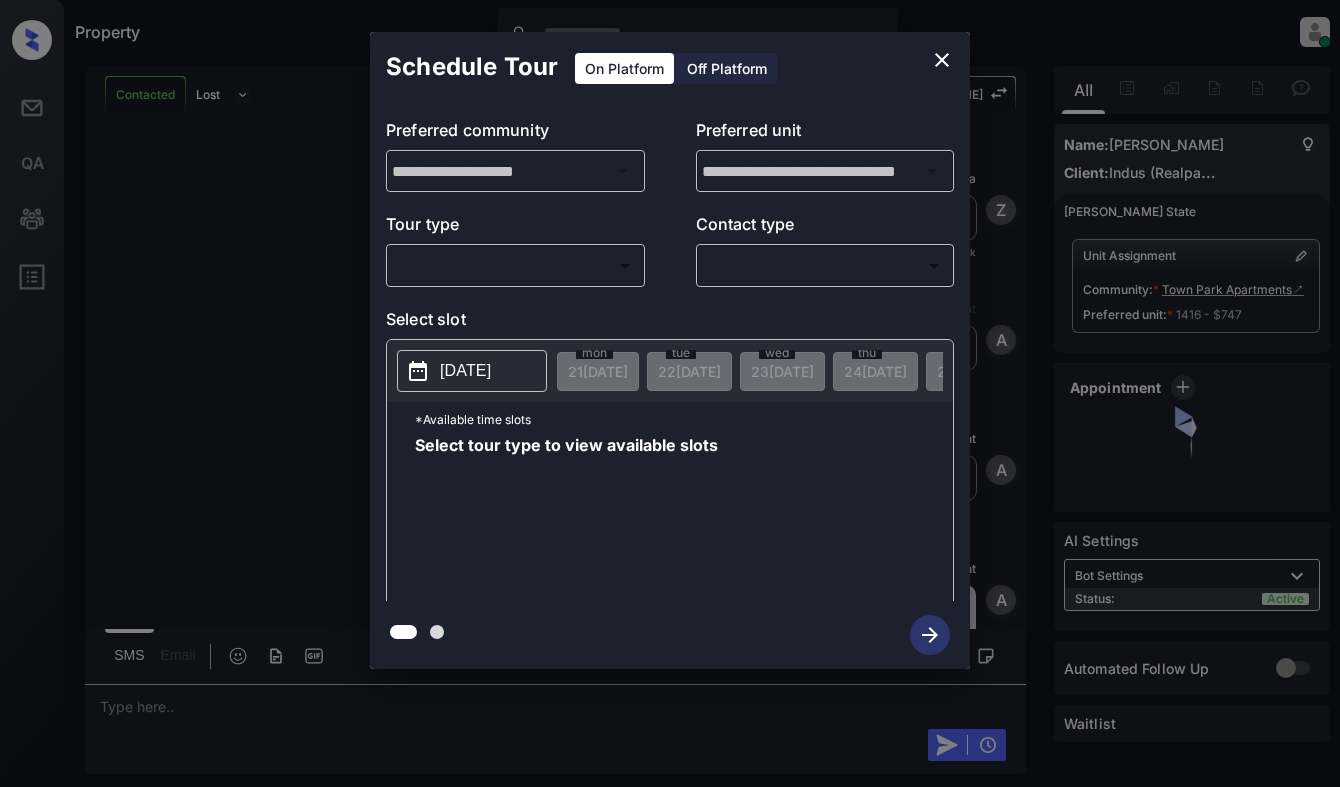 scroll, scrollTop: 0, scrollLeft: 0, axis: both 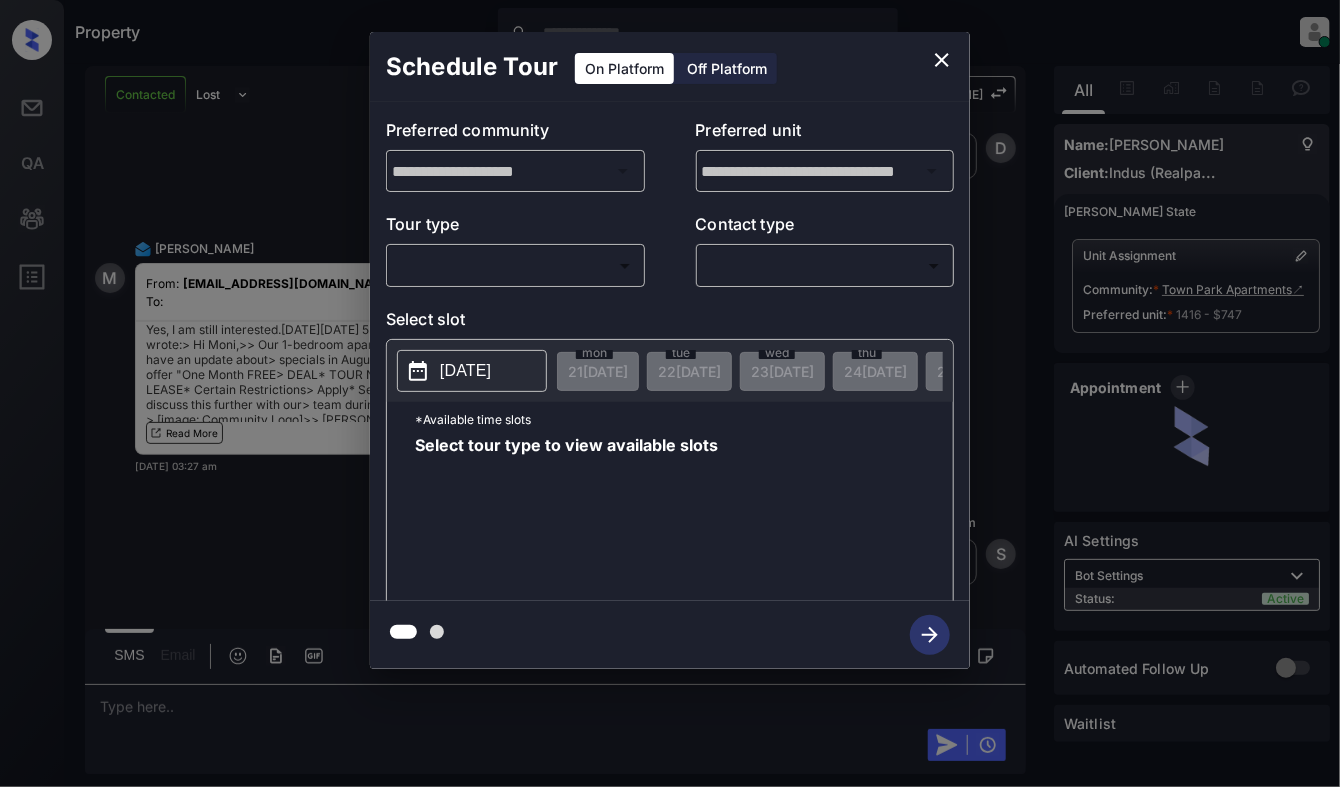 click on "Property [PERSON_NAME] Online Set yourself   offline Set yourself   on break Profile Switch to  light  mode Sign out Contacted Lost Lead Sentiment: Angry Upon sliding the acknowledgement:  Lead will move to lost stage. * ​ SMS and call option will be set to opt out. AFM will be turned off for the lead. [PERSON_NAME] New Message Zuma Lead transferred to leasing agent: [PERSON_NAME] [DATE] 01:29 am  Sync'd w  knock Z New Message Agent Lead created via webhook in Inbound stage. [DATE] 01:29 am A New Message Agent AFM Request sent to [PERSON_NAME]. [DATE] 01:29 am A New Message Agent Notes Note: Structured Note:
Move In Date: [DATE]
[DATE] 01:29 am A New Message [PERSON_NAME] Lead Details Updated
Move In Date:  [DATE]
[DATE] 01:30 am K New Message Kelsey From:   [EMAIL_ADDRESS][DOMAIN_NAME] To:   [EMAIL_ADDRESS][DOMAIN_NAME] Hi Moni,       Best,   [GEOGRAPHIC_DATA] Apartments . Read More [DATE] 01:30 am   | SmarterAFMV2Email  Sync'd w  knock K New Message [PERSON_NAME] From:" at bounding box center (670, 393) 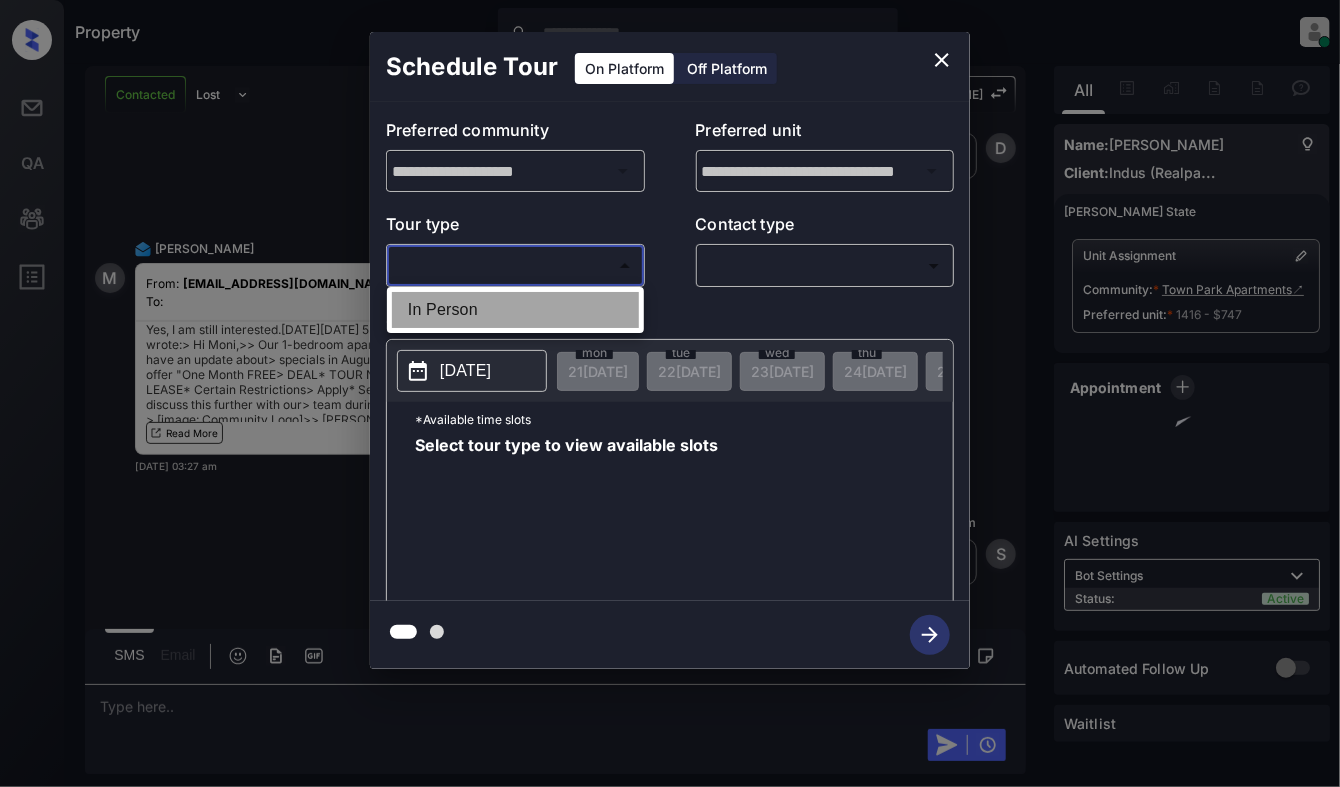 click on "In Person" at bounding box center [515, 310] 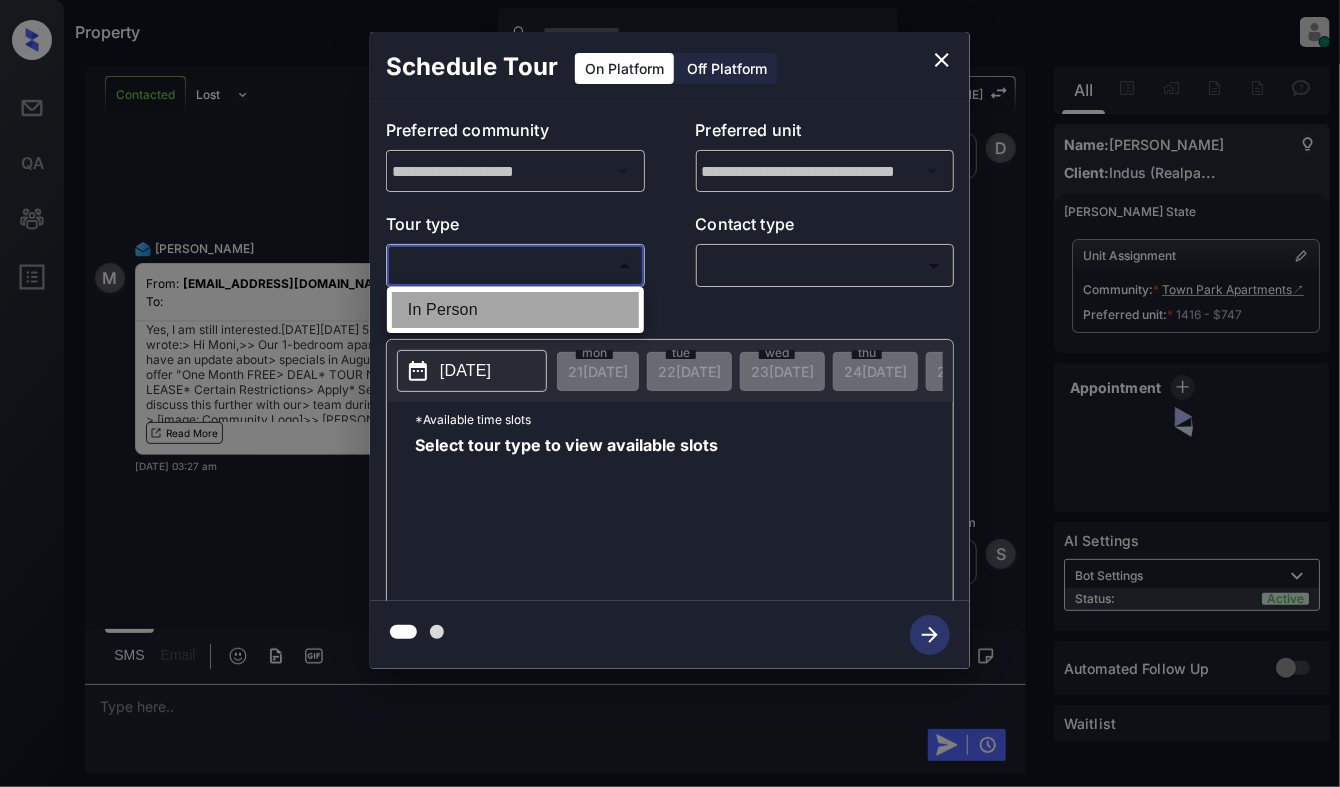 type on "********" 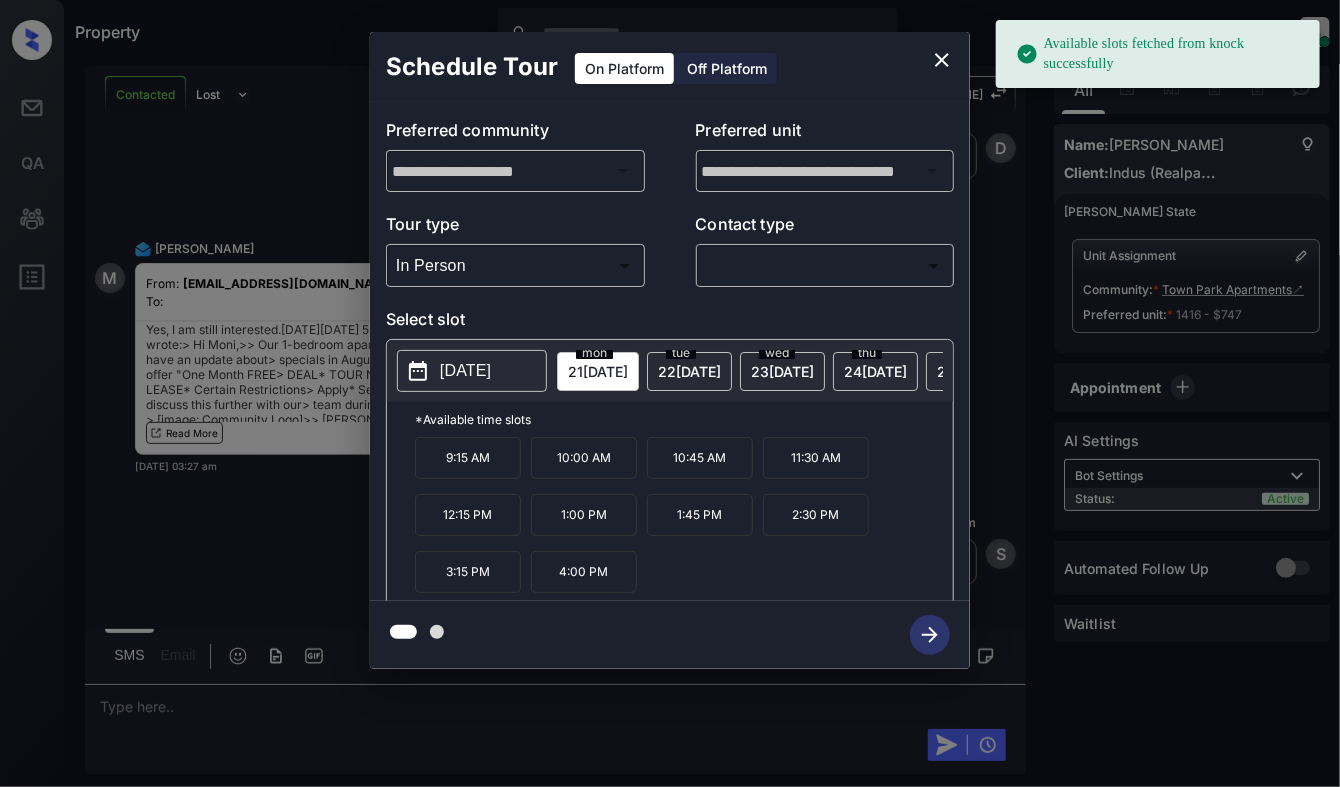 click on "[DATE]" at bounding box center (465, 371) 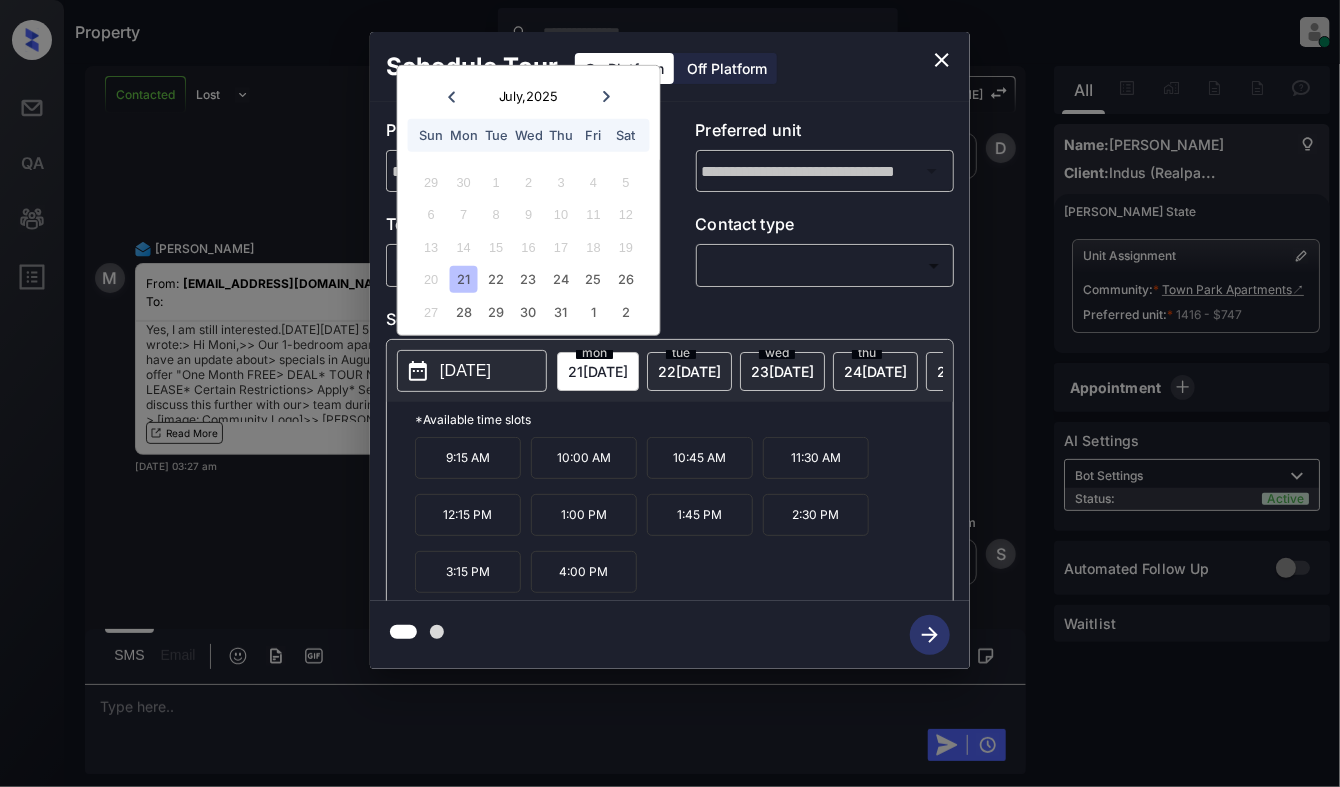 click at bounding box center (606, 96) 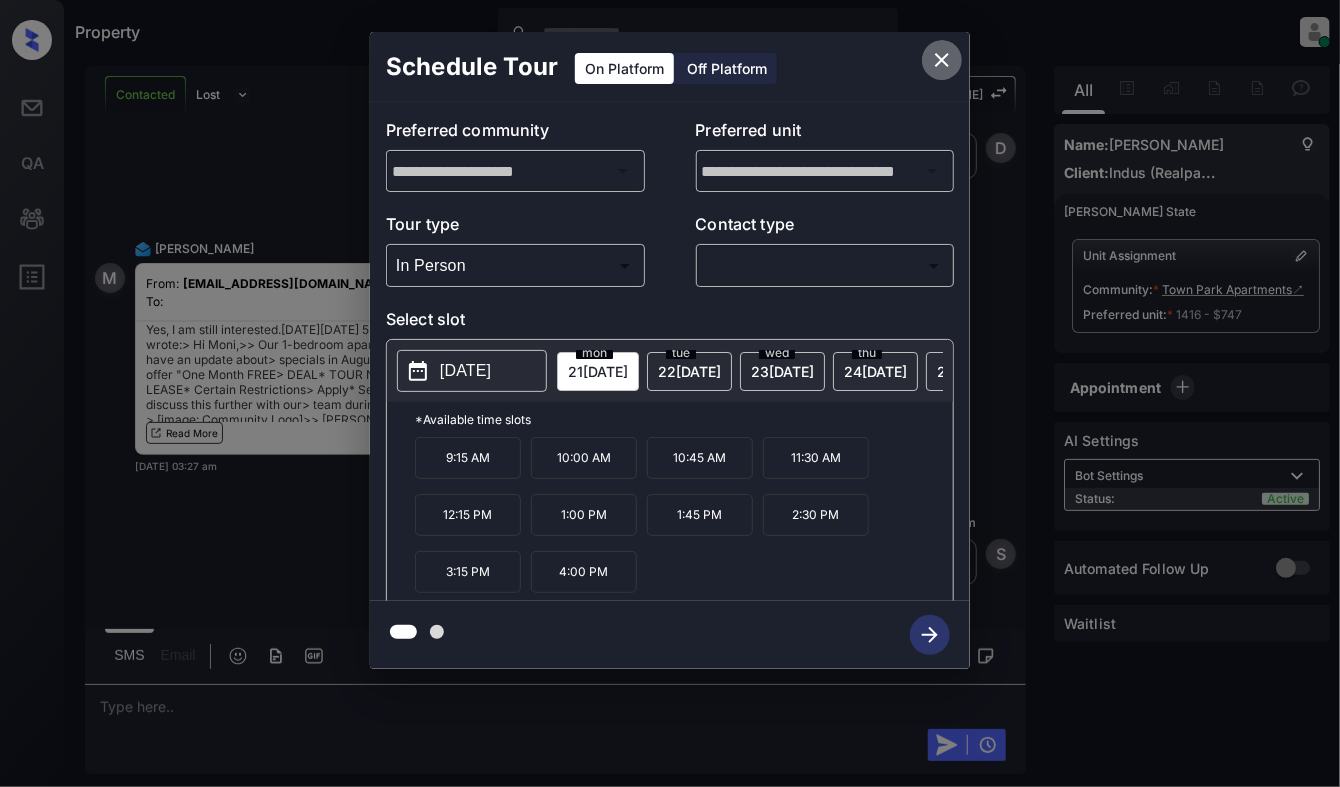 click 